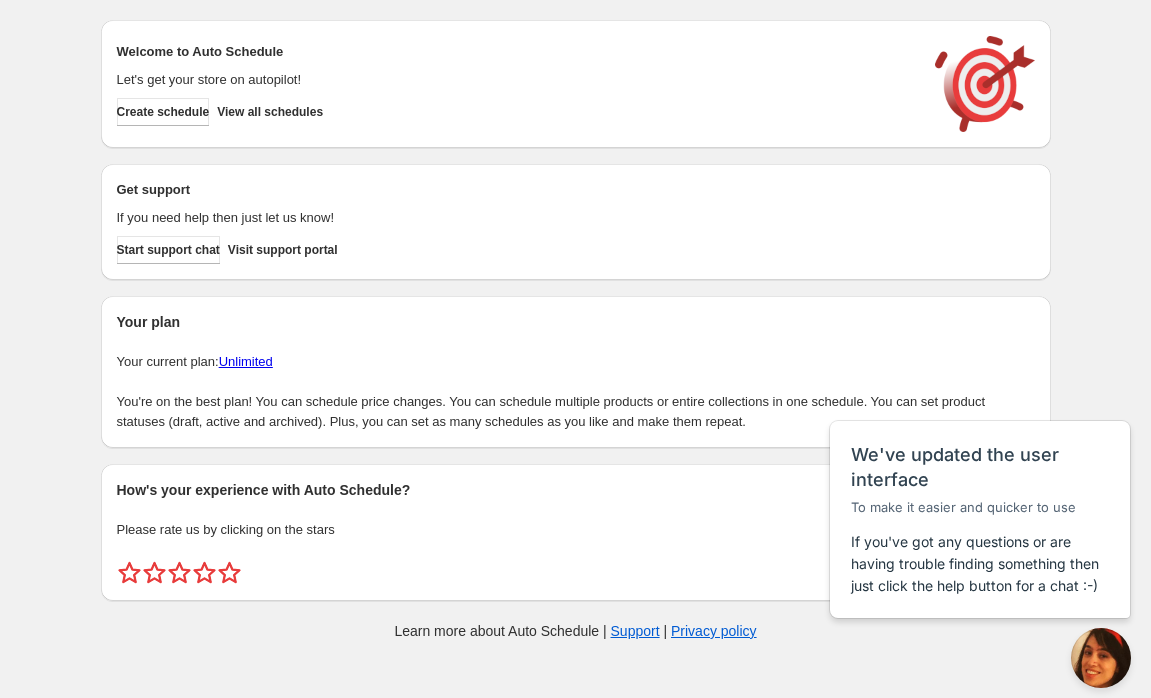 scroll, scrollTop: 0, scrollLeft: 0, axis: both 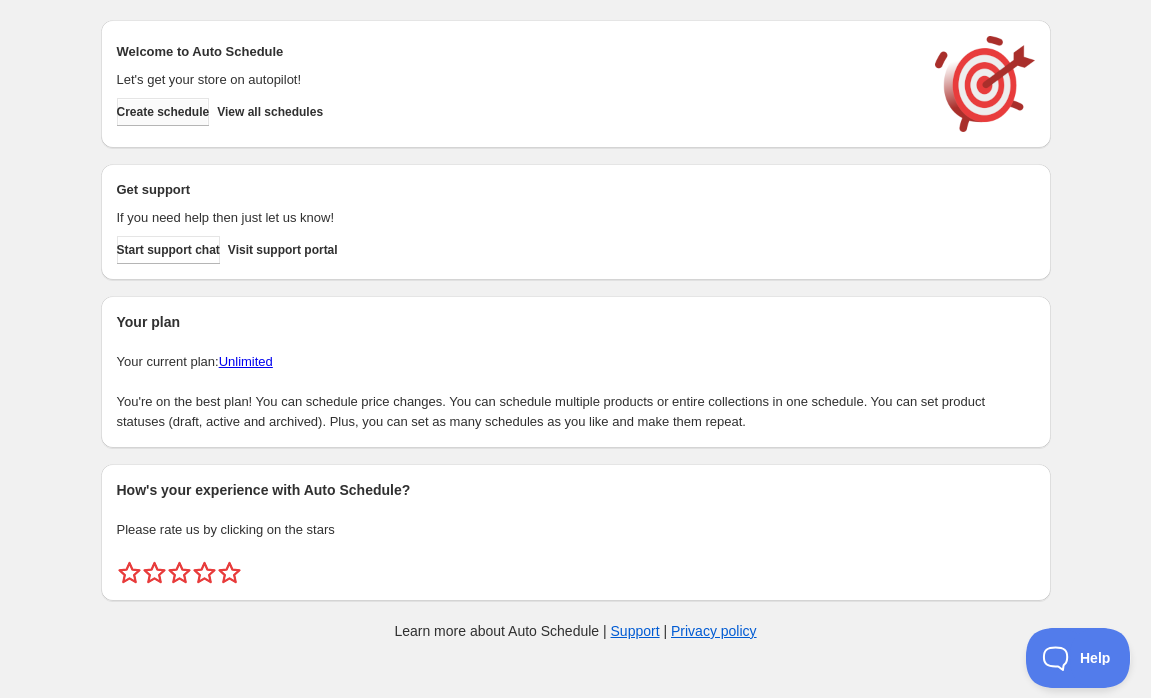 click on "Create schedule" at bounding box center [163, 112] 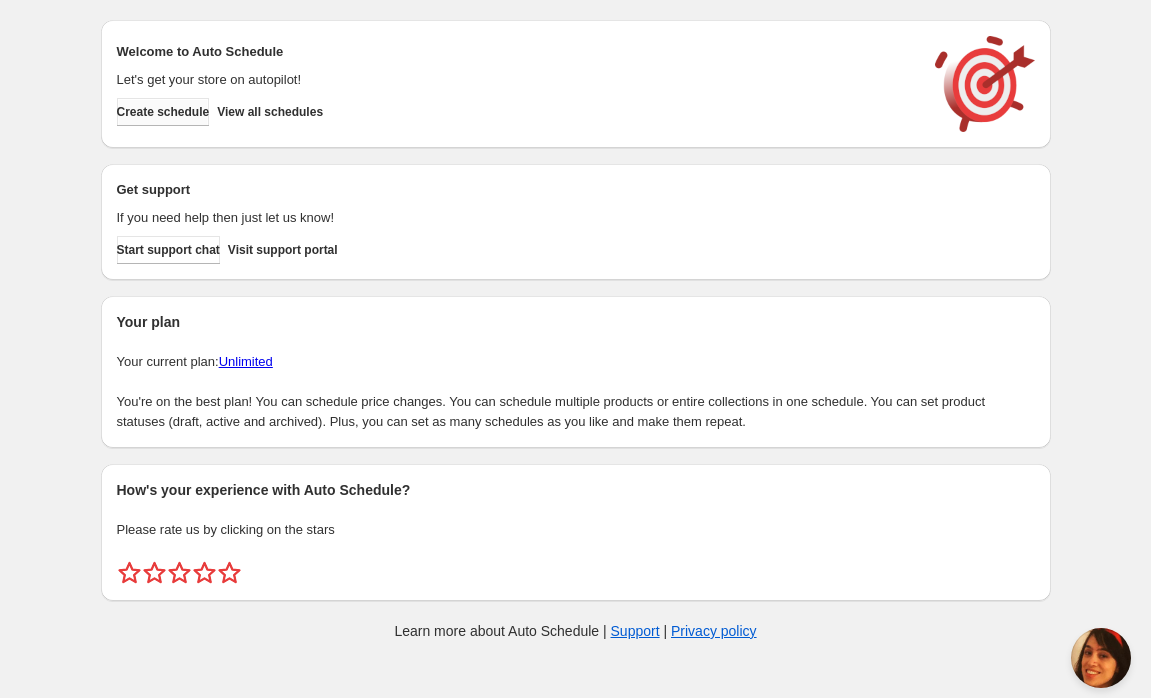 scroll, scrollTop: 0, scrollLeft: 0, axis: both 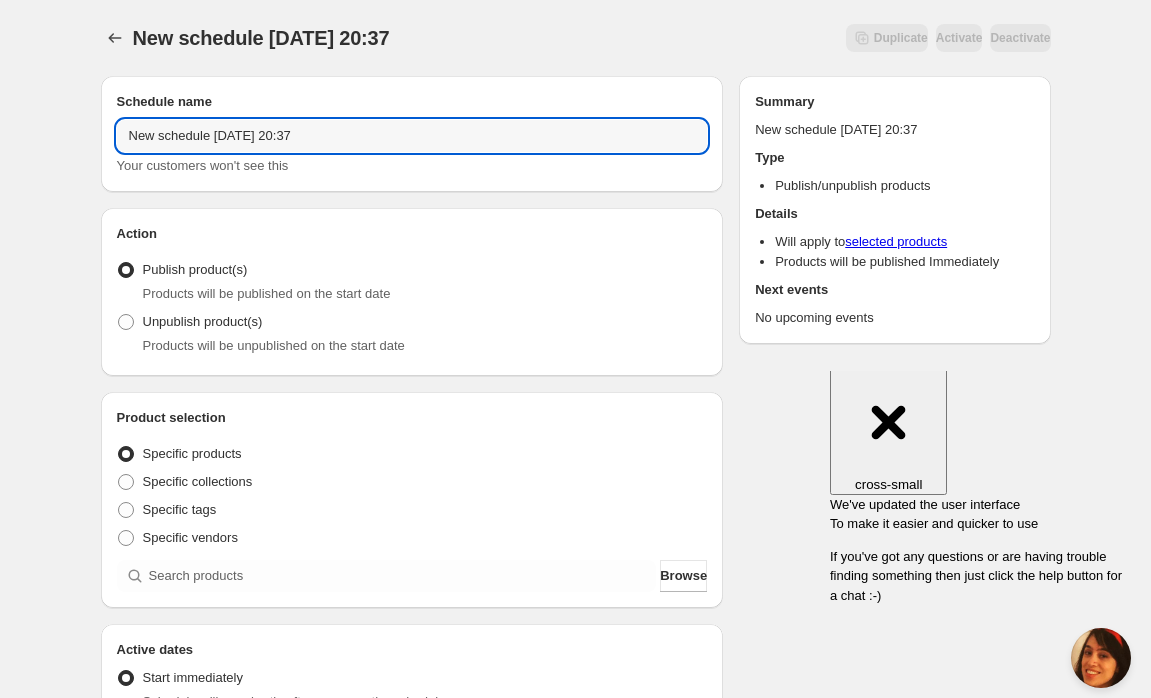 drag, startPoint x: 59, startPoint y: 133, endPoint x: -357, endPoint y: 133, distance: 416 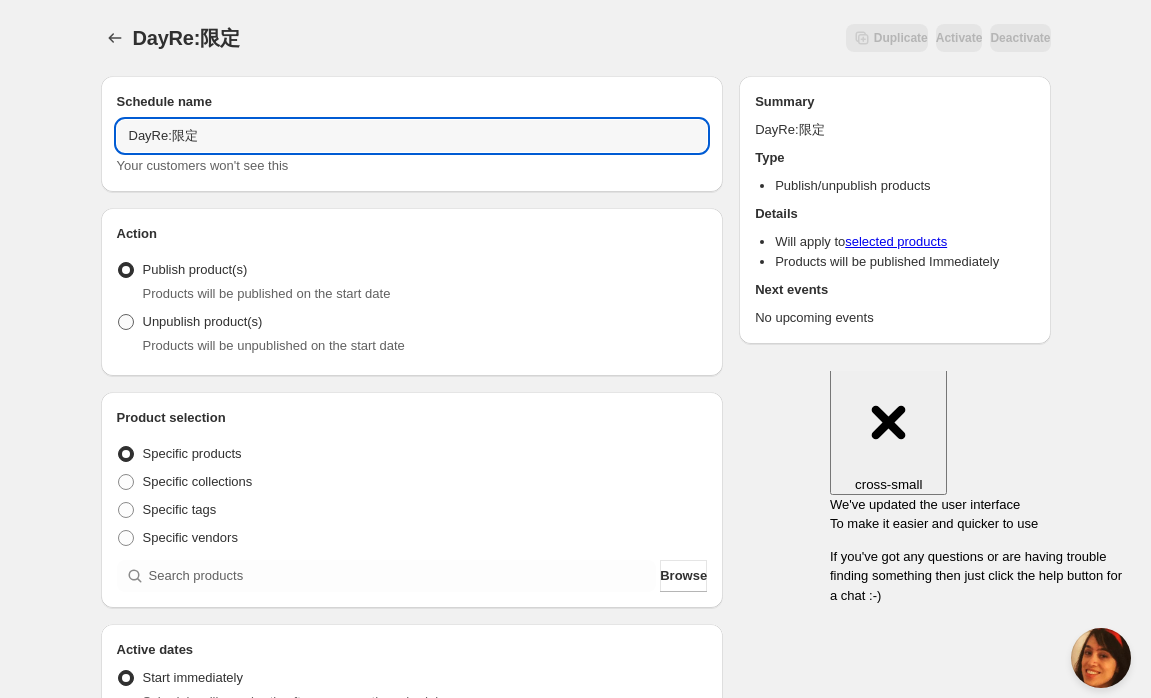 type on "DayRe:限定" 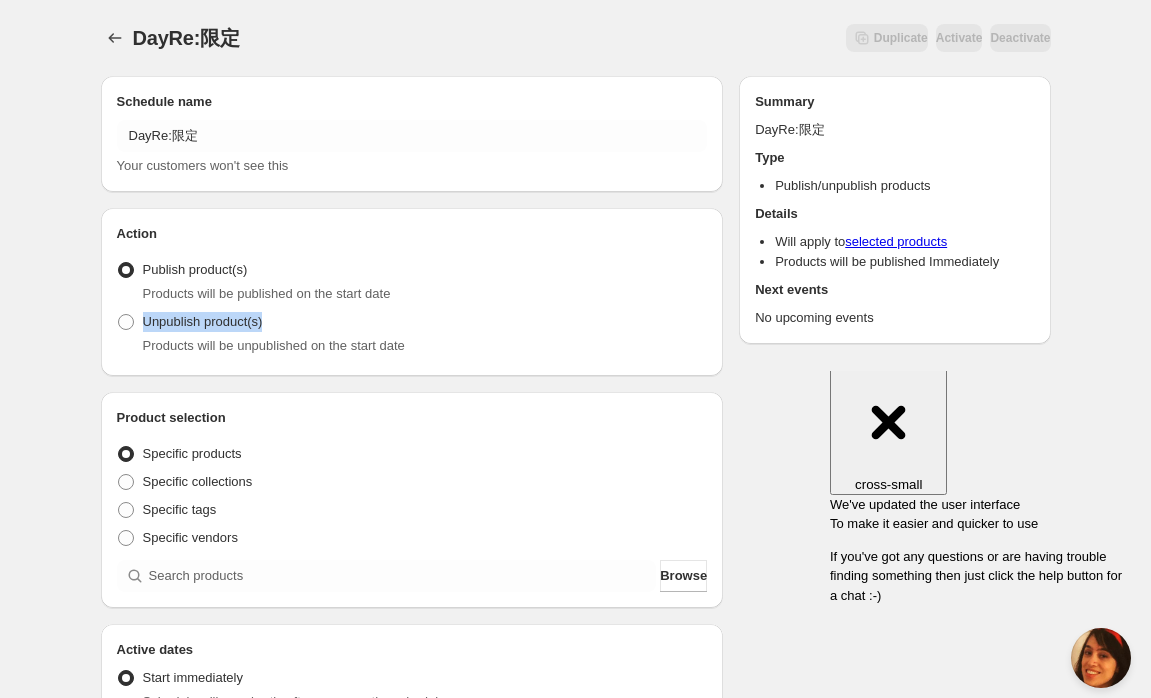 drag, startPoint x: 144, startPoint y: 320, endPoint x: 352, endPoint y: 318, distance: 208.00961 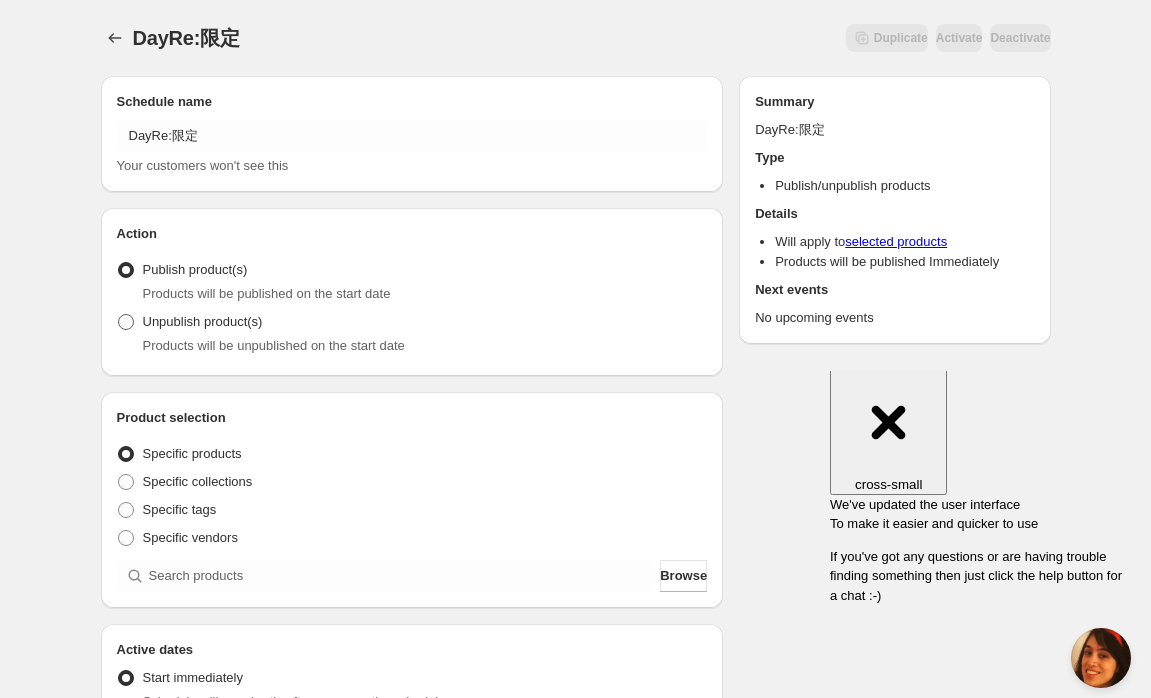 click on "Unpublish product(s)" at bounding box center [203, 321] 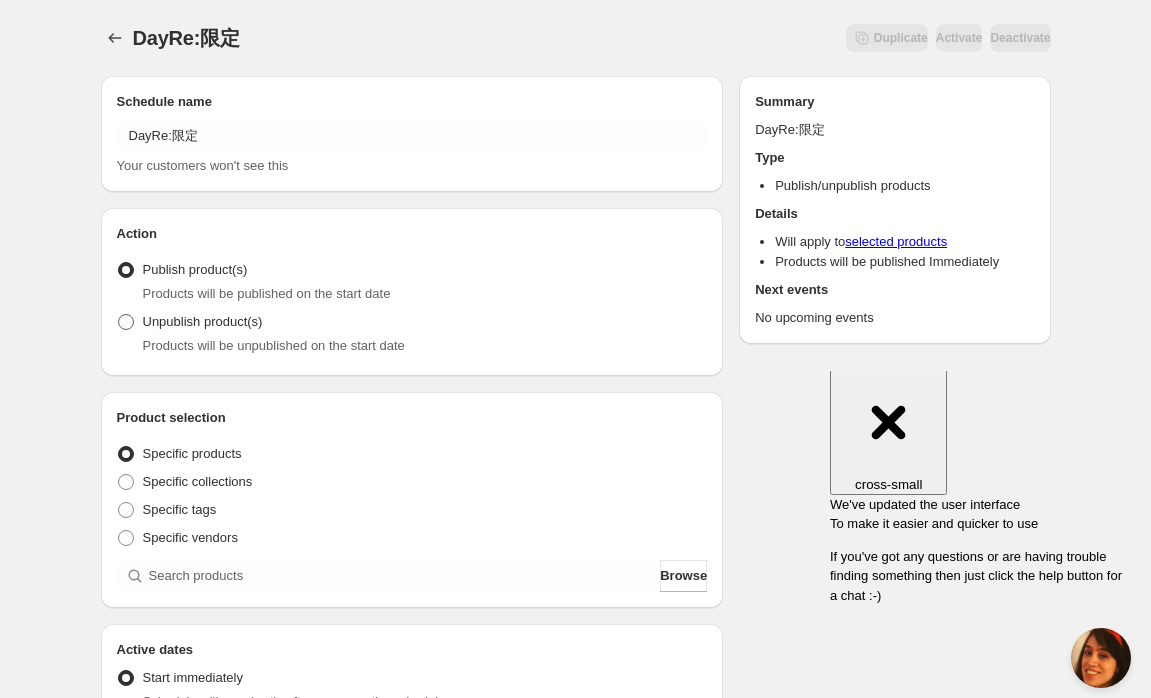 radio on "true" 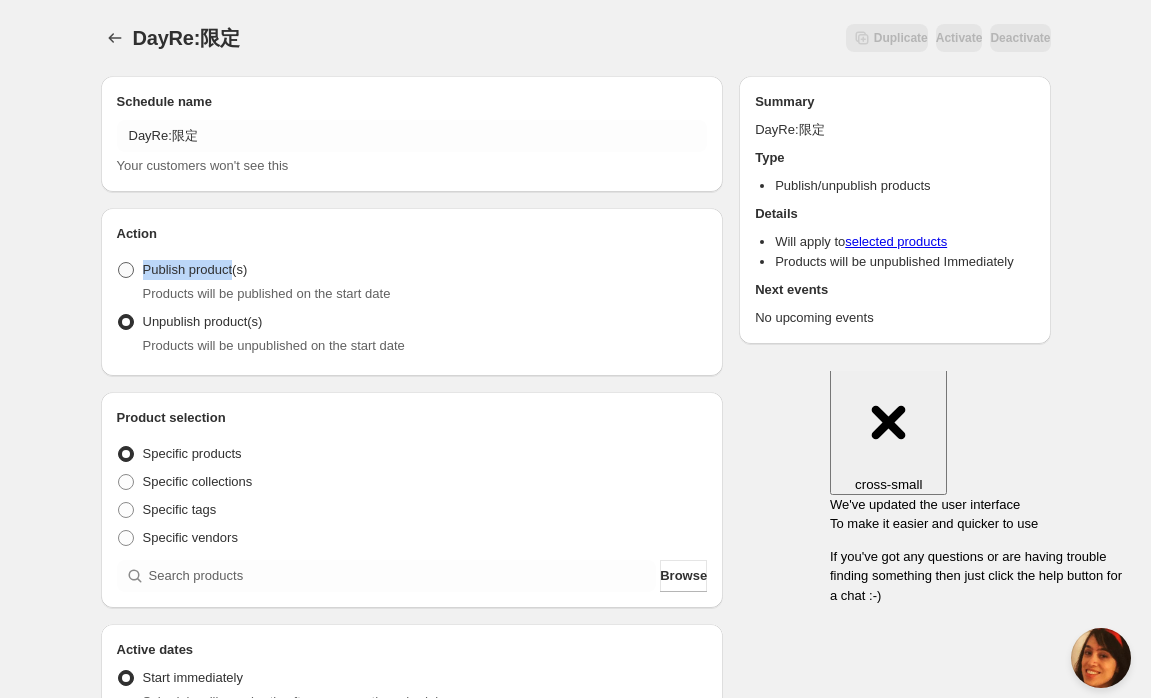 drag, startPoint x: 142, startPoint y: 271, endPoint x: 237, endPoint y: 279, distance: 95.33625 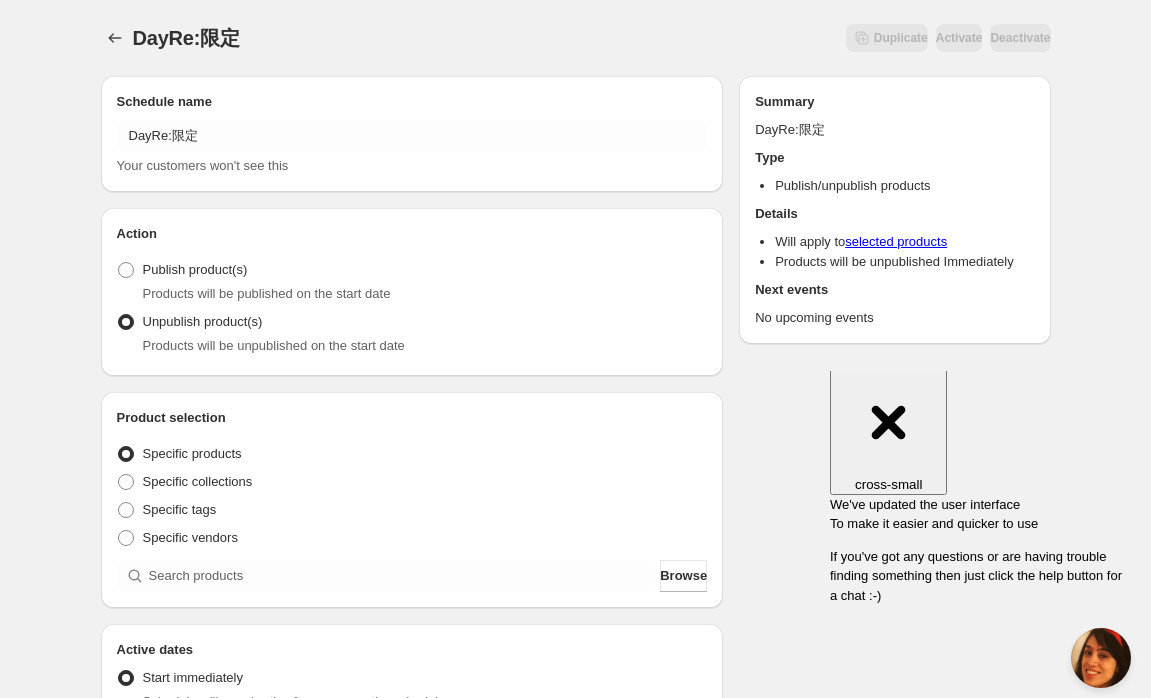 click on "Product selection Entity type Specific products Specific collections Specific tags Specific vendors Browse" at bounding box center [412, 500] 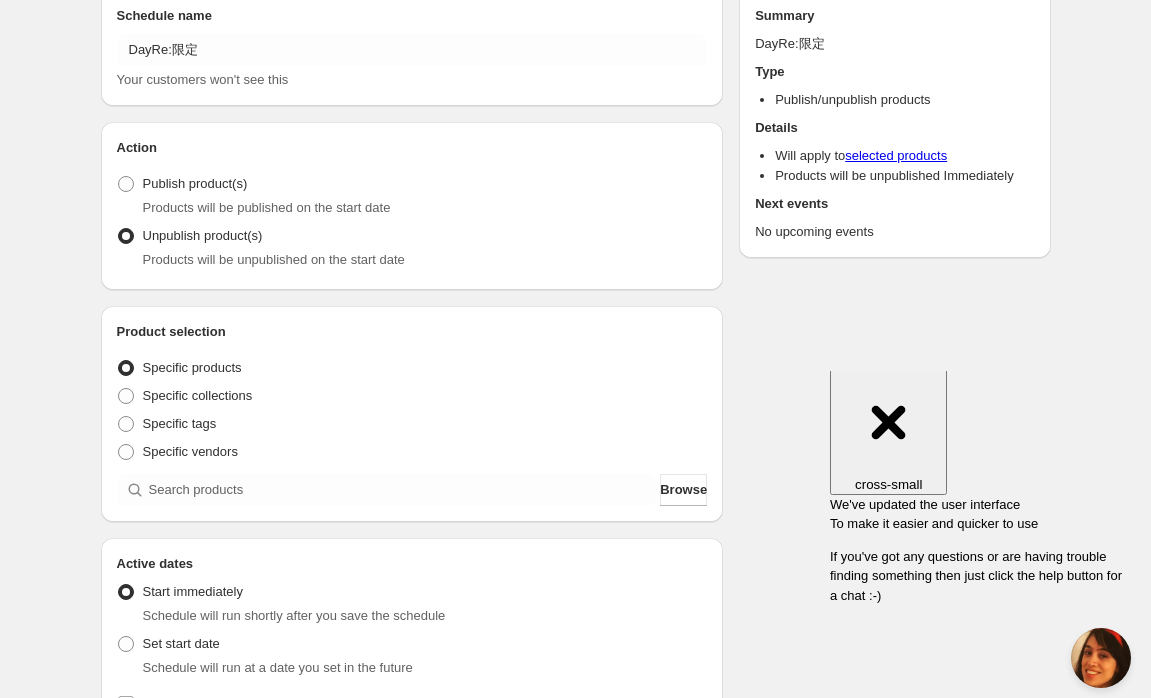 scroll, scrollTop: 128, scrollLeft: 0, axis: vertical 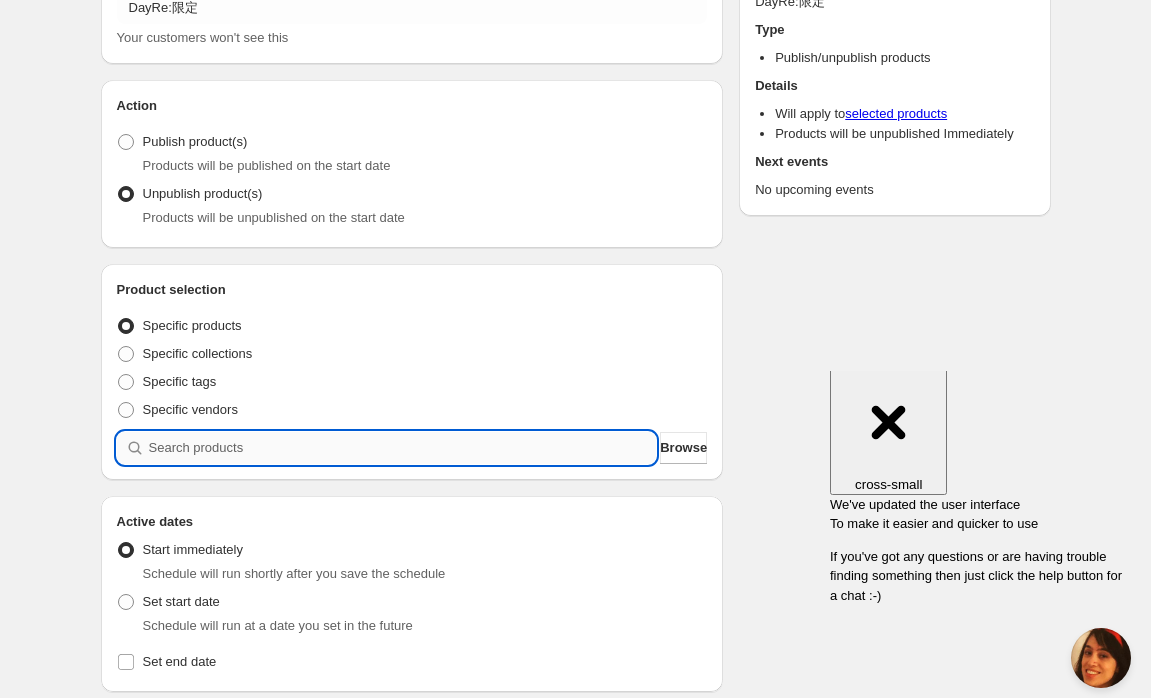click at bounding box center [403, 448] 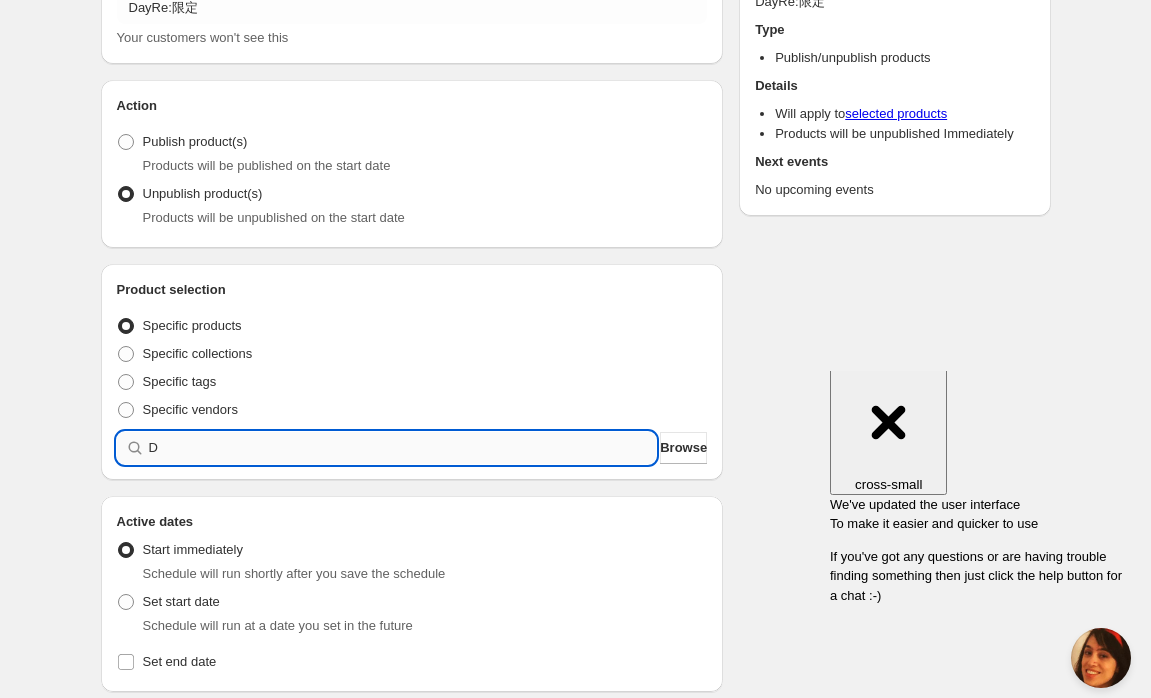 type 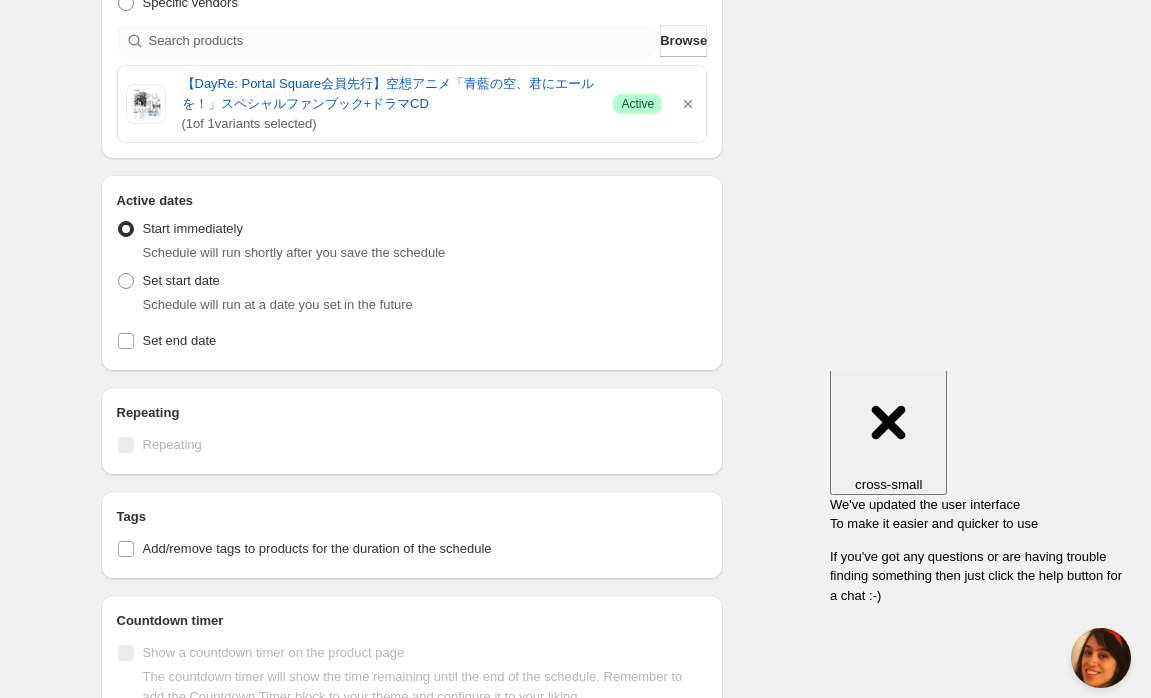 scroll, scrollTop: 542, scrollLeft: 0, axis: vertical 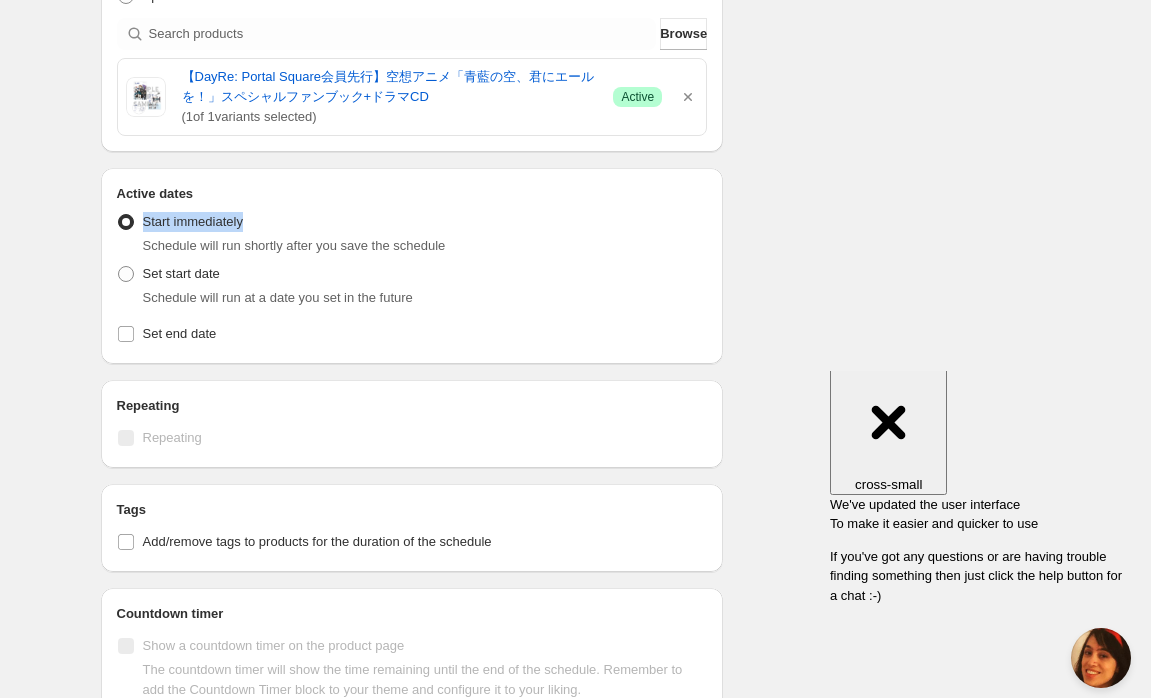 drag, startPoint x: 145, startPoint y: 228, endPoint x: 252, endPoint y: 228, distance: 107 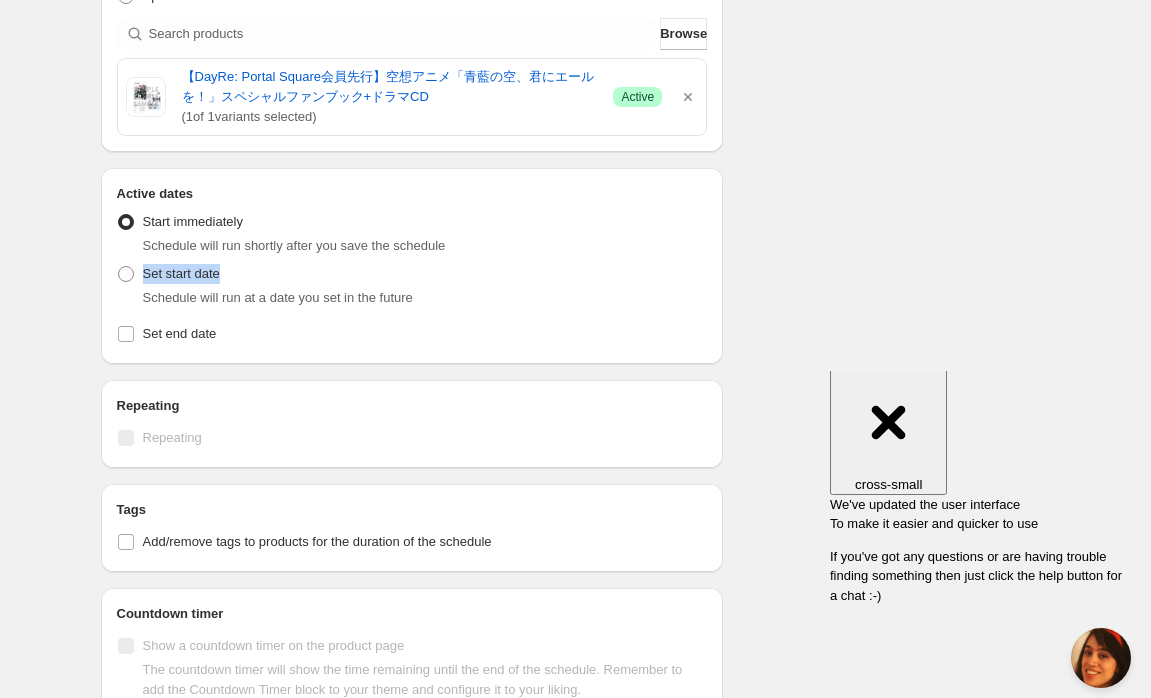 drag, startPoint x: 143, startPoint y: 273, endPoint x: 235, endPoint y: 273, distance: 92 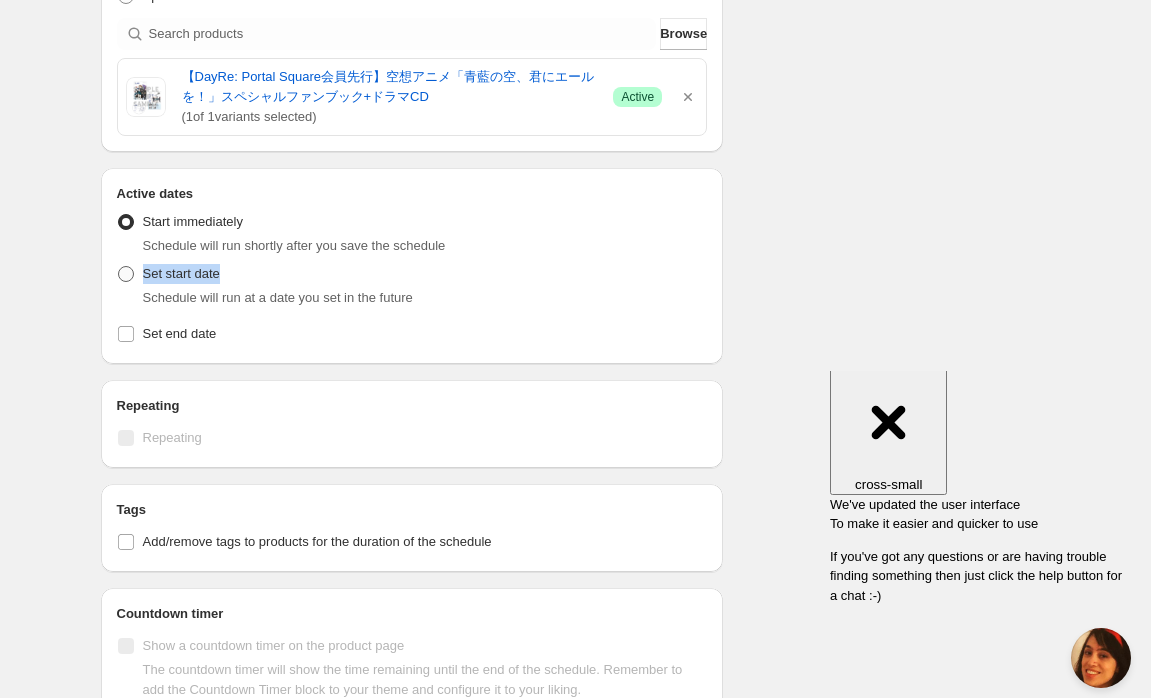 click on "Set start date" at bounding box center (181, 273) 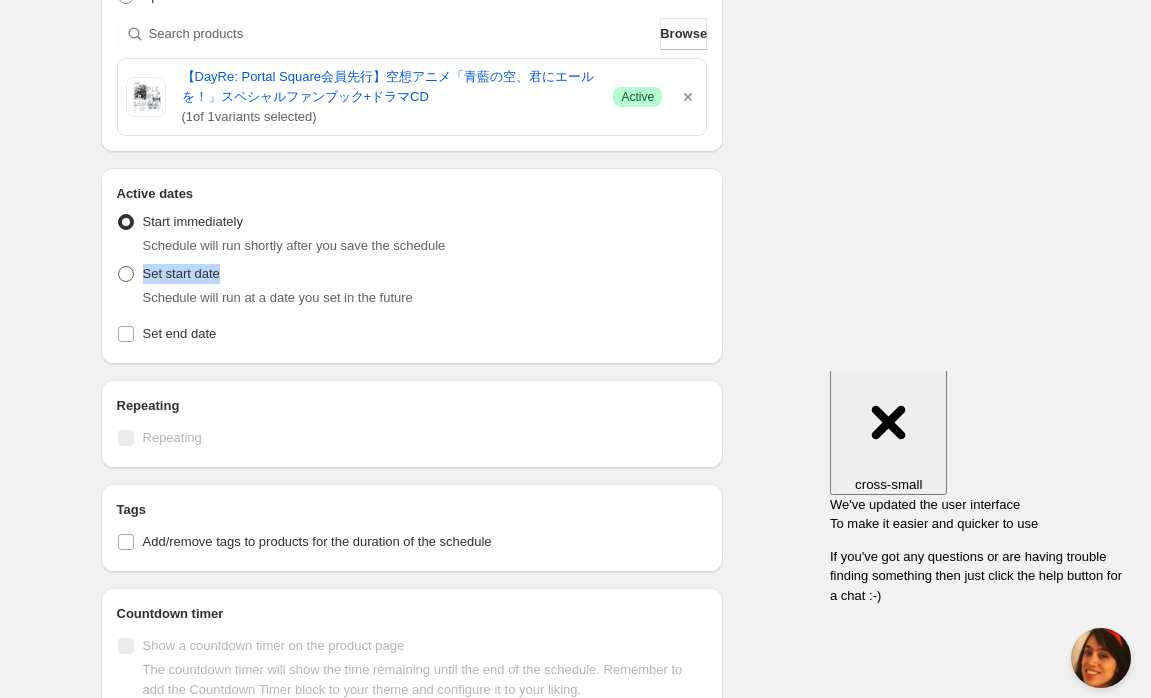radio on "true" 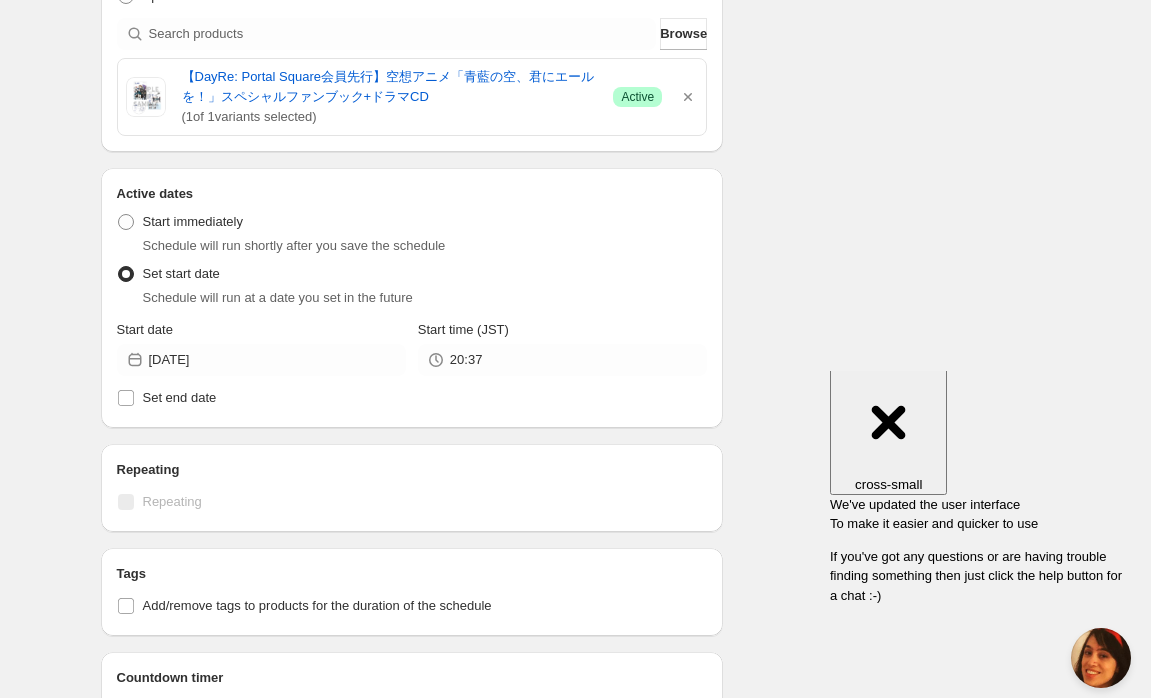 click on "Set start date" at bounding box center [168, 274] 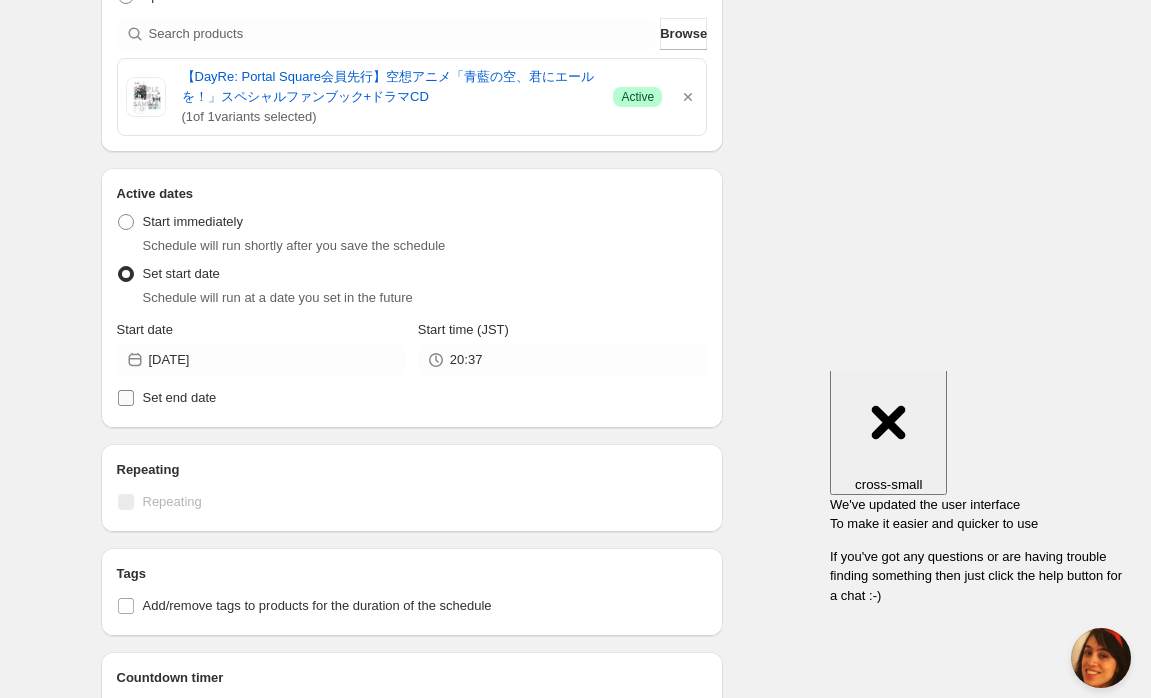 click on "Set end date" at bounding box center (180, 397) 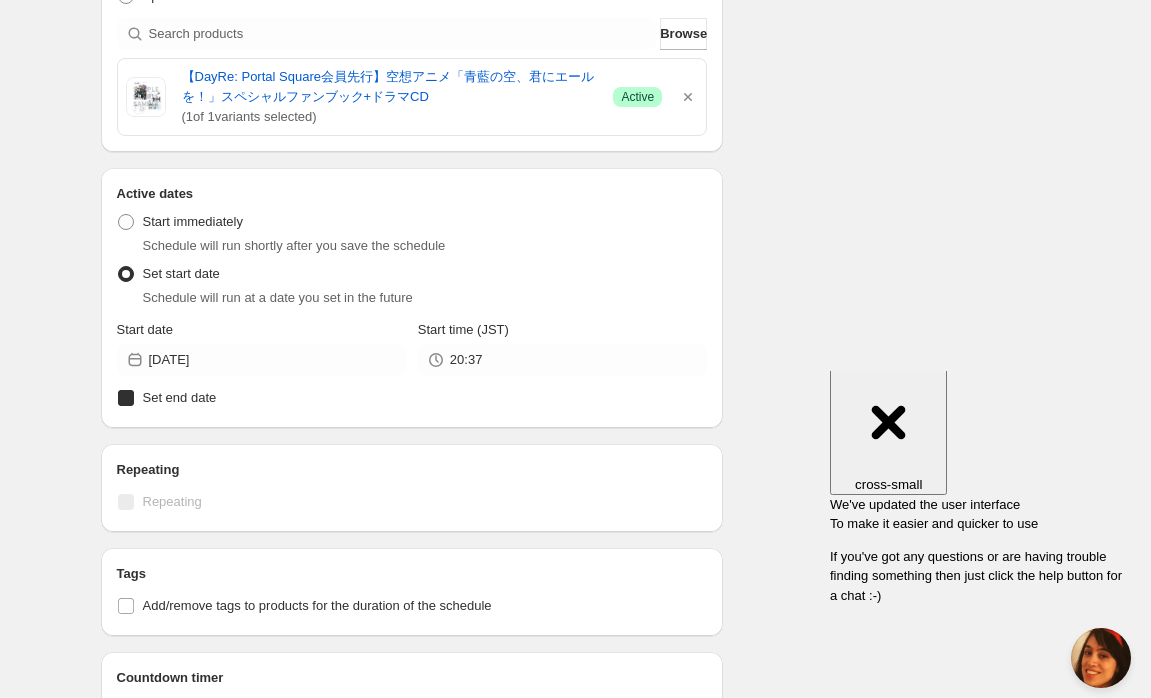 checkbox on "true" 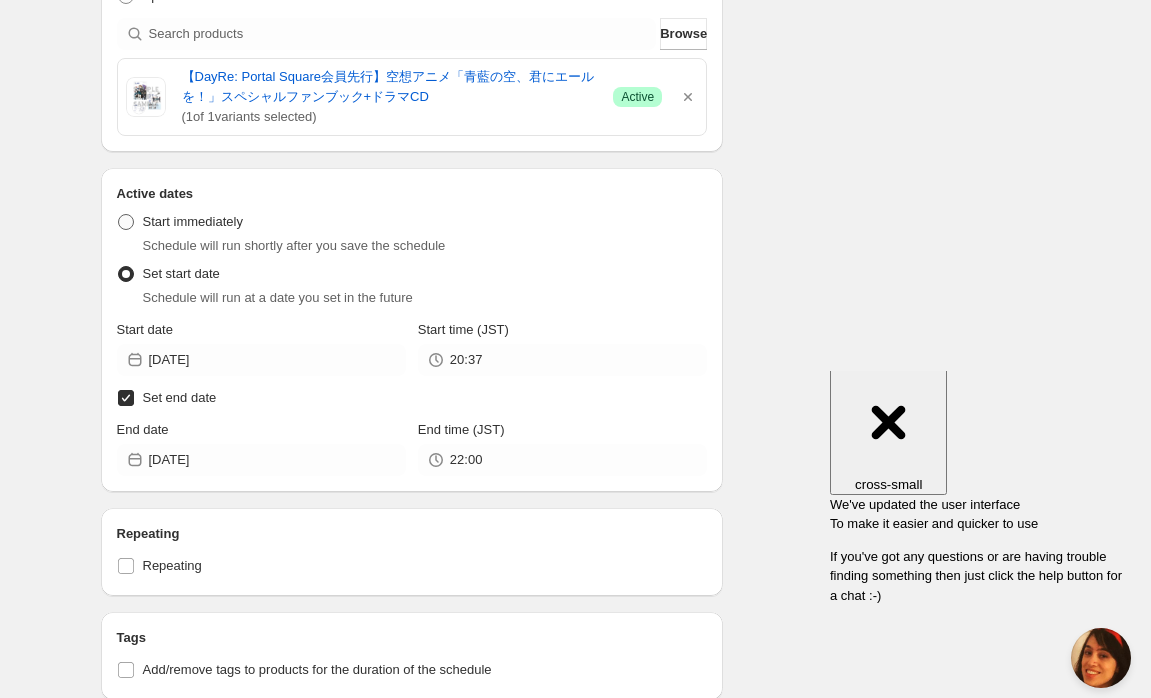 click on "Start immediately" at bounding box center (180, 222) 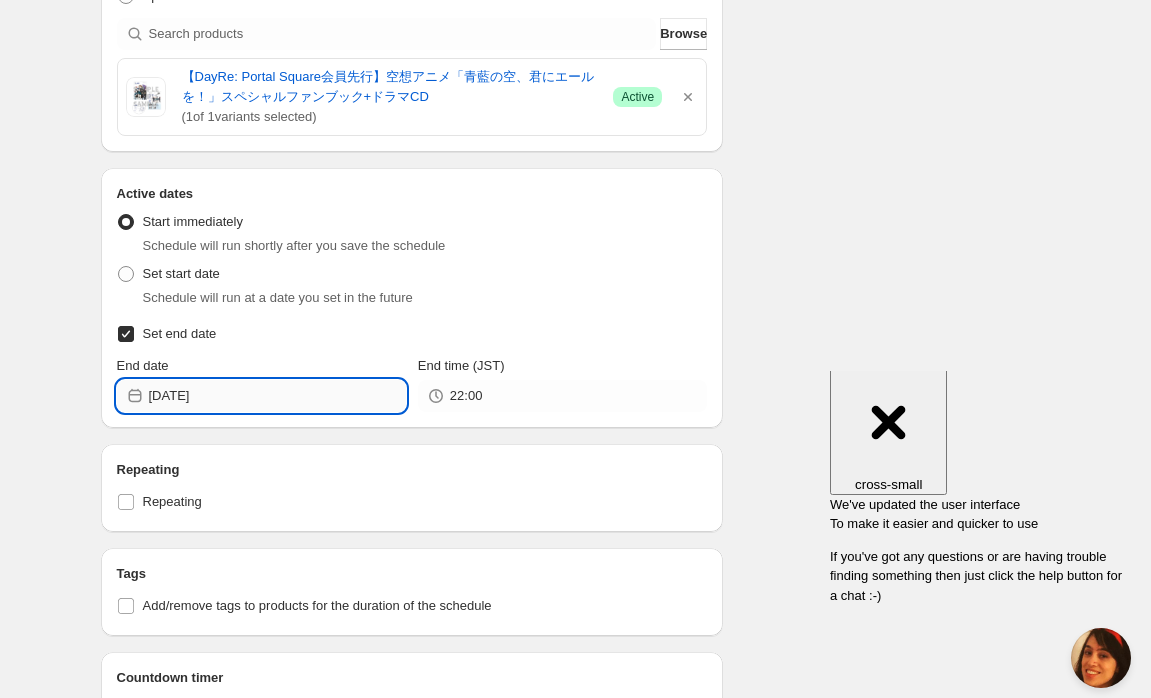 click on "[DATE]" at bounding box center (277, 396) 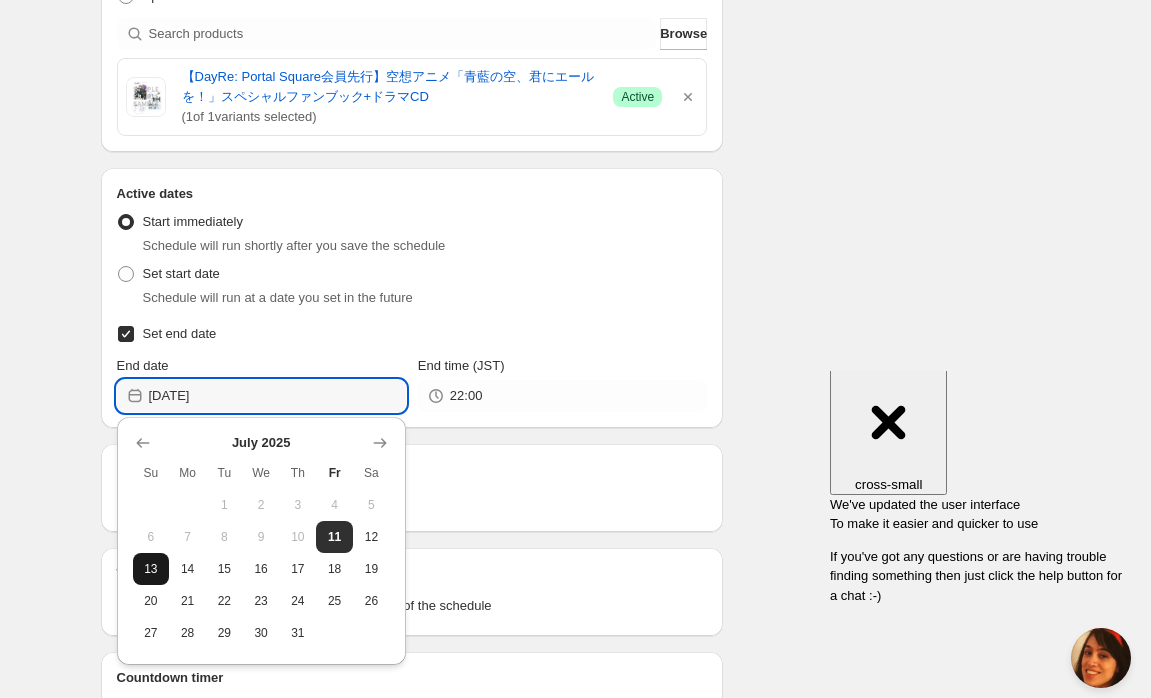click on "13" at bounding box center (151, 569) 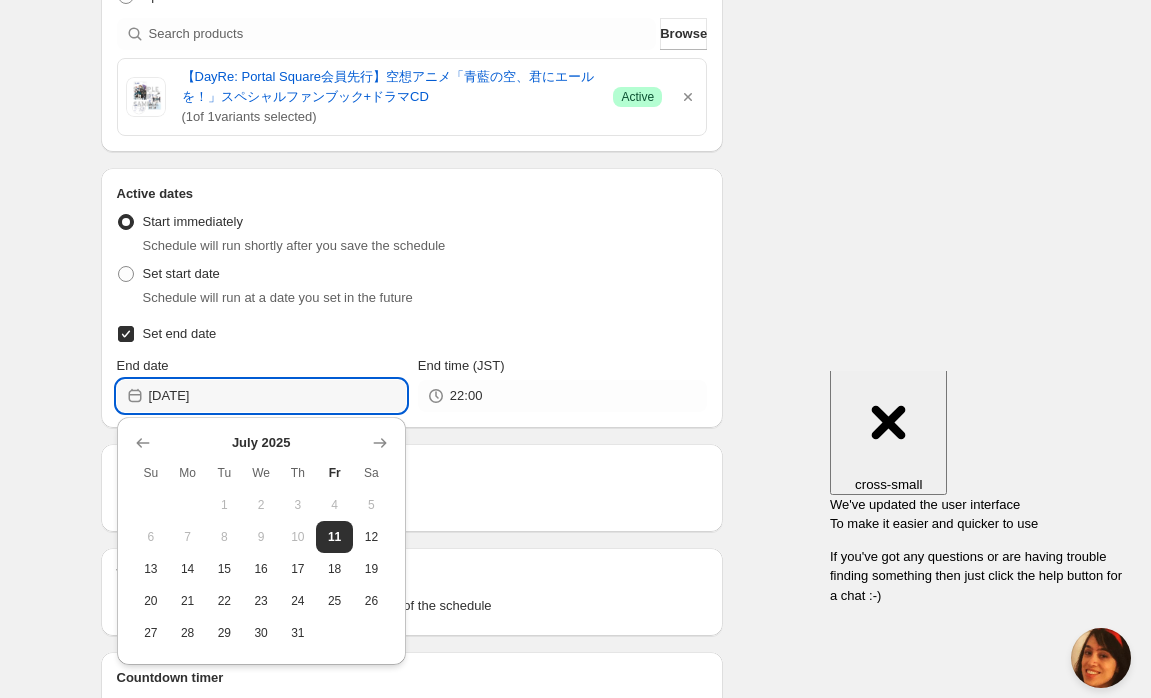 type on "[DATE]" 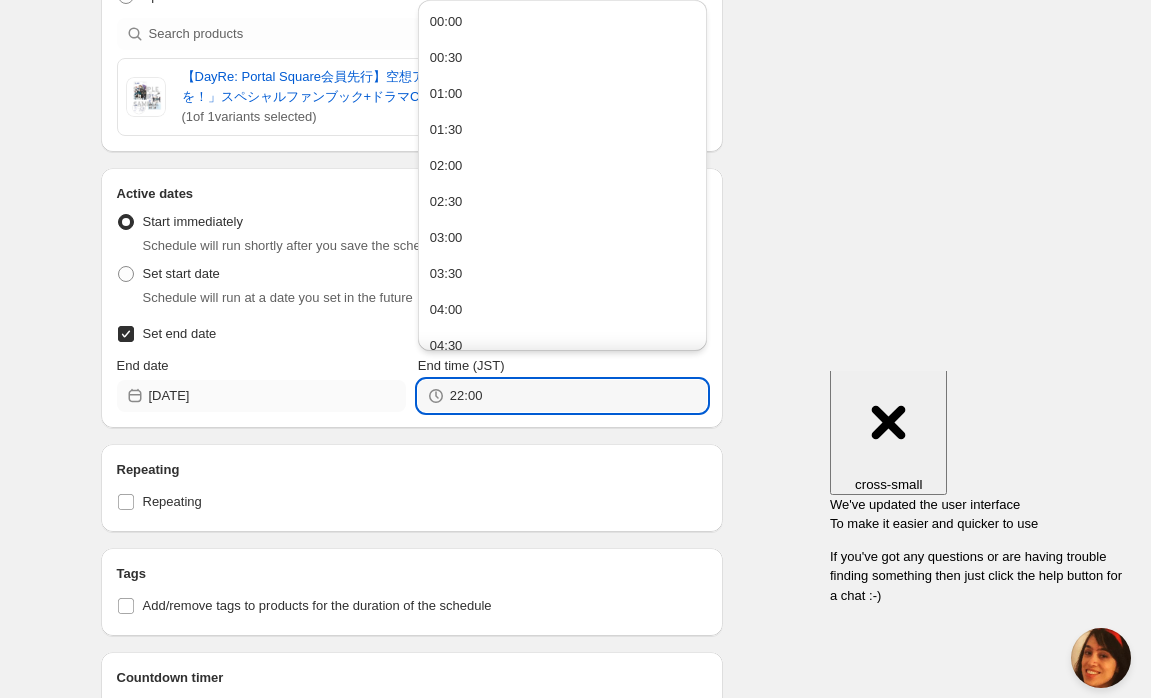 drag, startPoint x: 534, startPoint y: 392, endPoint x: 326, endPoint y: 392, distance: 208 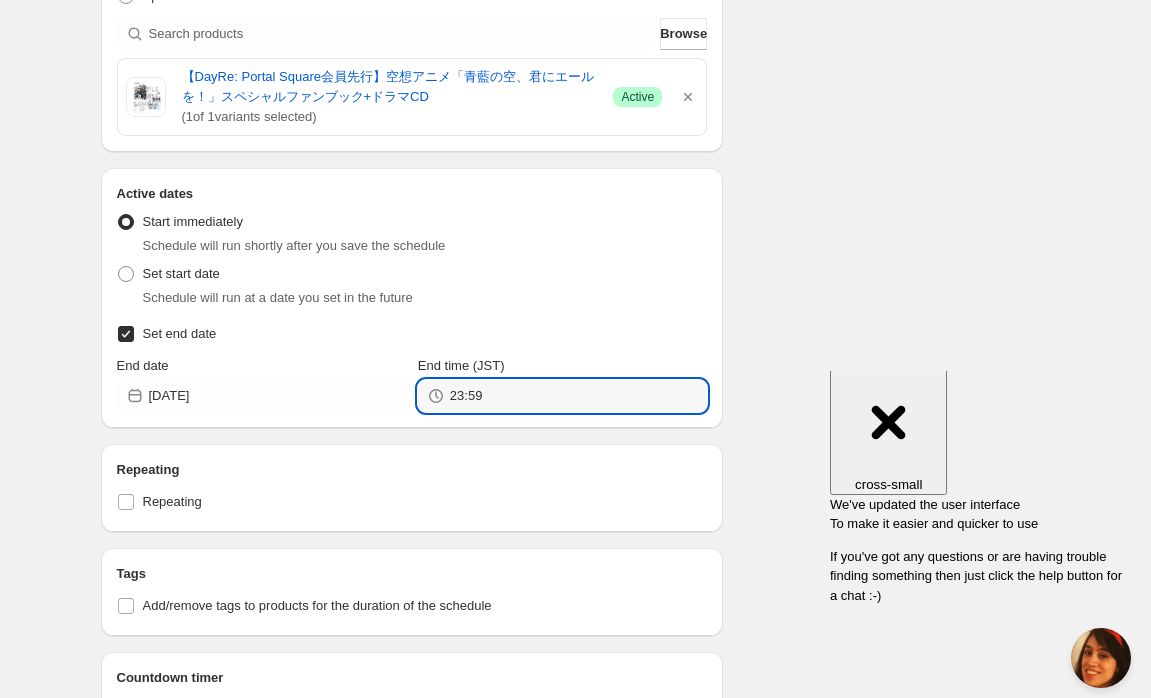 type on "23:59" 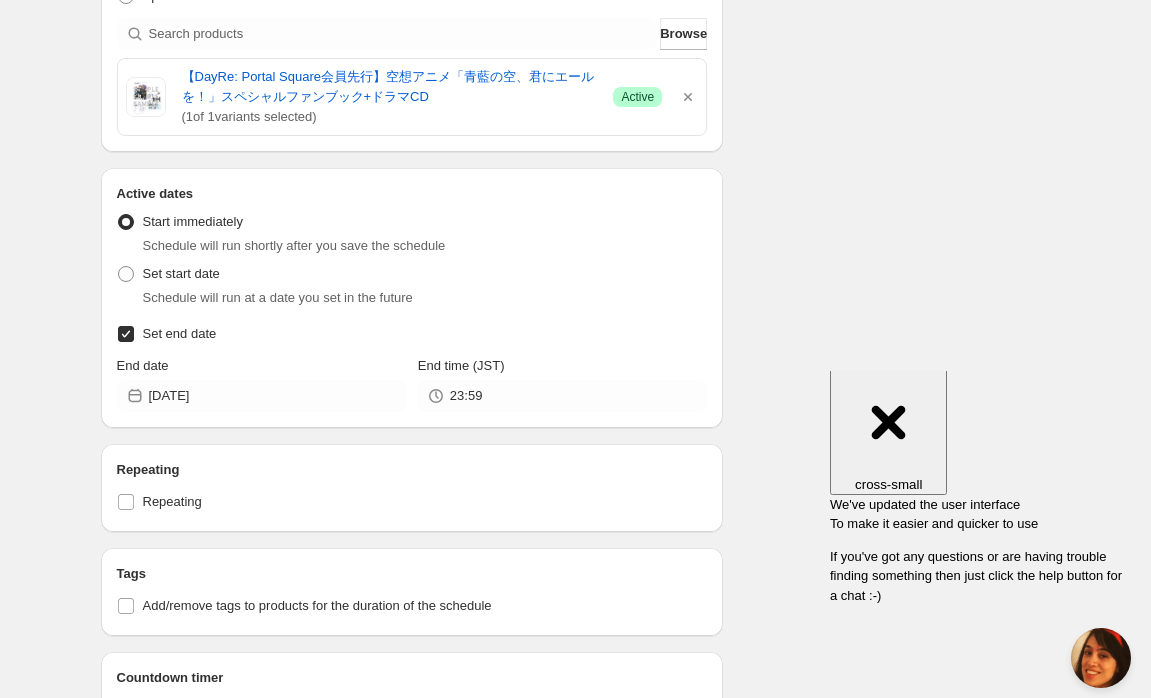 click on "Schedule name DayRe:限定 Your customers won't see this Action Action Publish product(s) Products will be published on the start date Unpublish product(s) Products will be unpublished on the start date Product selection Entity type Specific products Specific collections Specific tags Specific vendors Browse 【DayRe: Portal Square会員先行】空想アニメ「青藍の空、君にエールを！」スペシャルファンブック+ドラマCD ( 1  of   1  variants selected) Success Active Active dates Active Date Type Start immediately Schedule will run shortly after you save the schedule Set start date Schedule will run at a date you set in the future Set end date End date [DATE] End time (JST) 23:59 Repeating Repeating Ok Cancel Every 1 Date range Days Weeks Months Years Days Ends Never On specific date After a number of occurances Tags Add/remove tags to products for the duration of the schedule Countdown timer Show a countdown timer on the product page Open theme editor Anything else? Summary Type" at bounding box center (568, 303) 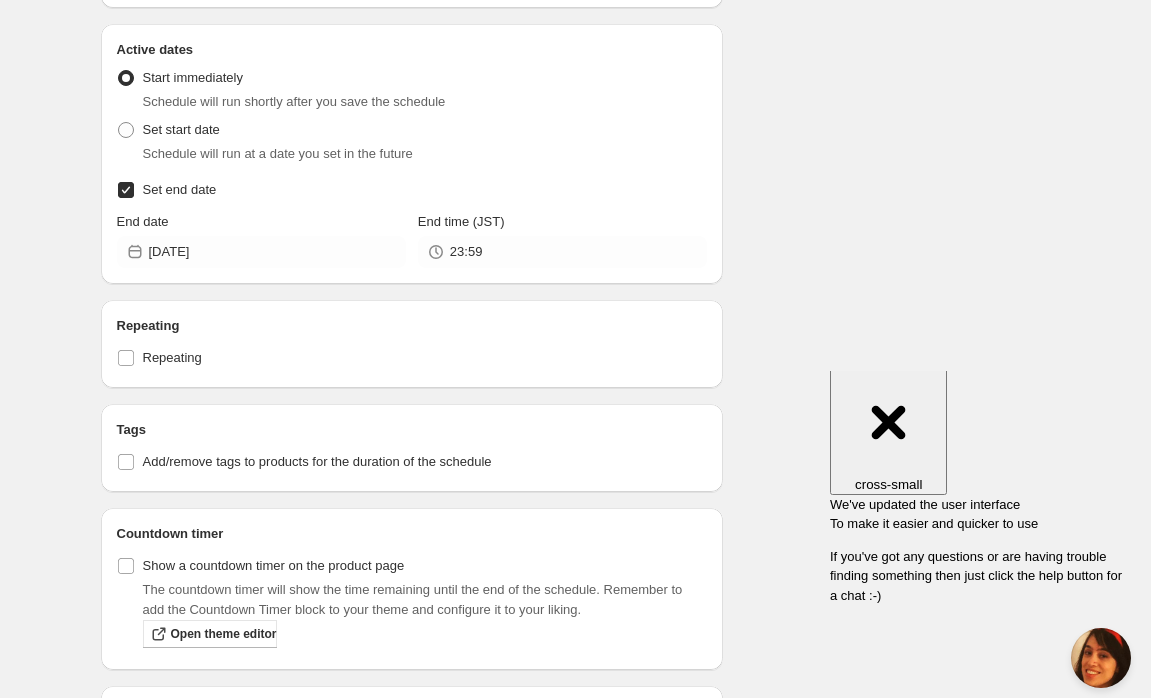 scroll, scrollTop: 719, scrollLeft: 0, axis: vertical 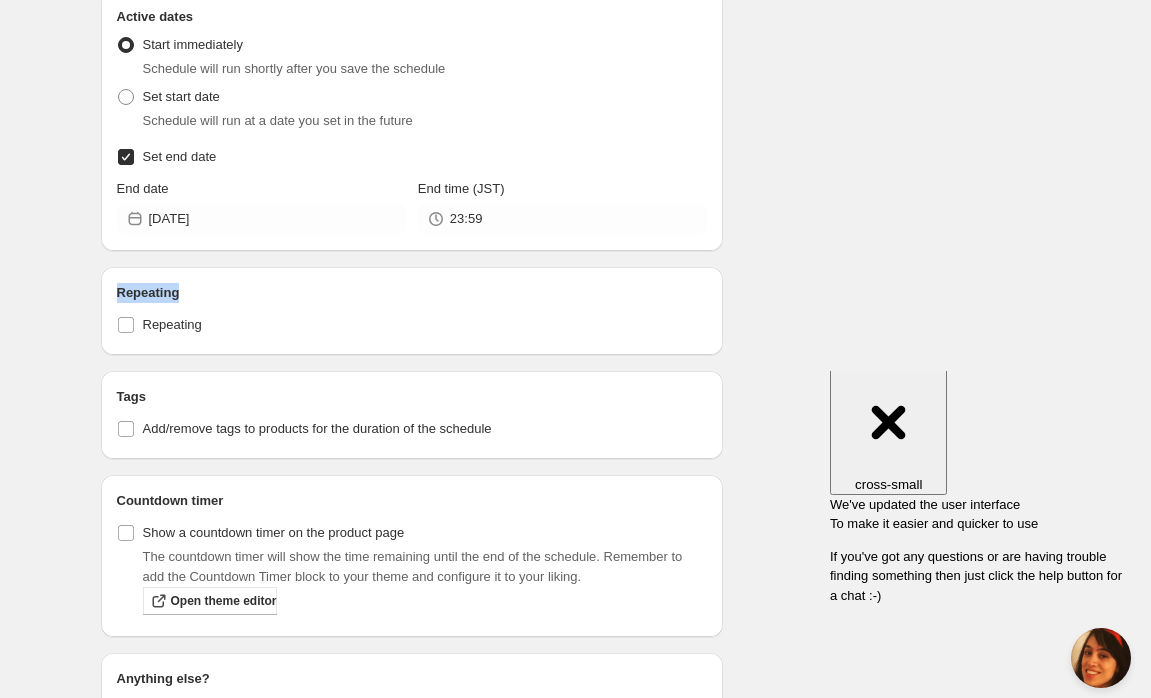 drag, startPoint x: 196, startPoint y: 297, endPoint x: 95, endPoint y: 297, distance: 101 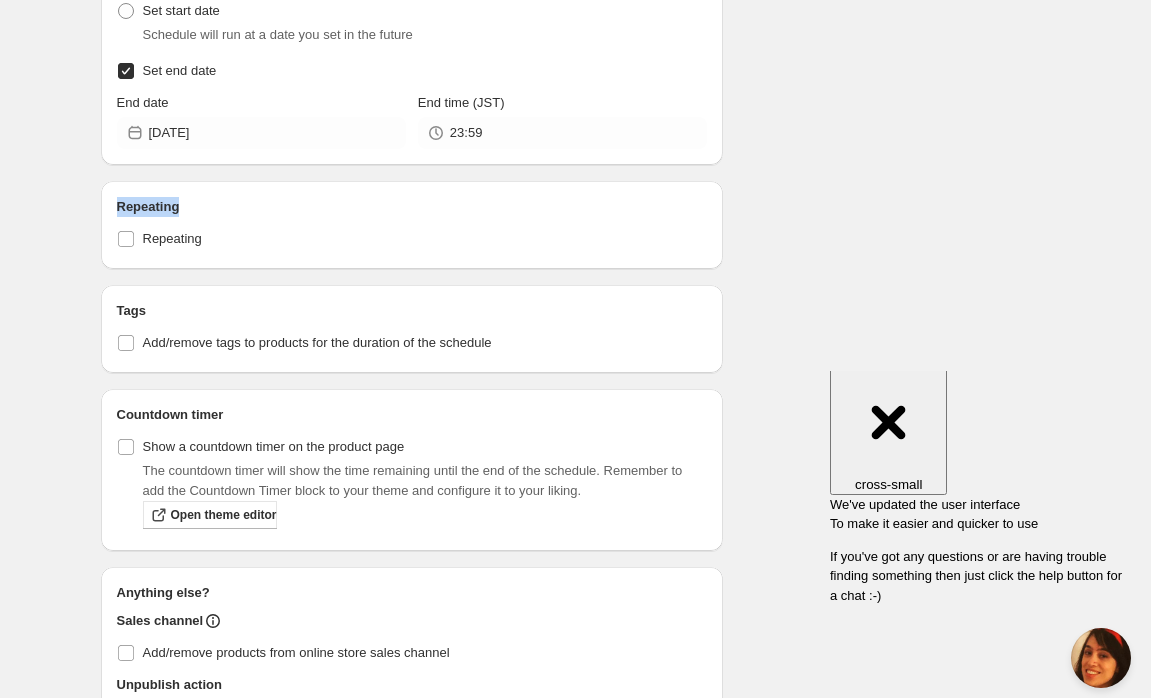 scroll, scrollTop: 970, scrollLeft: 0, axis: vertical 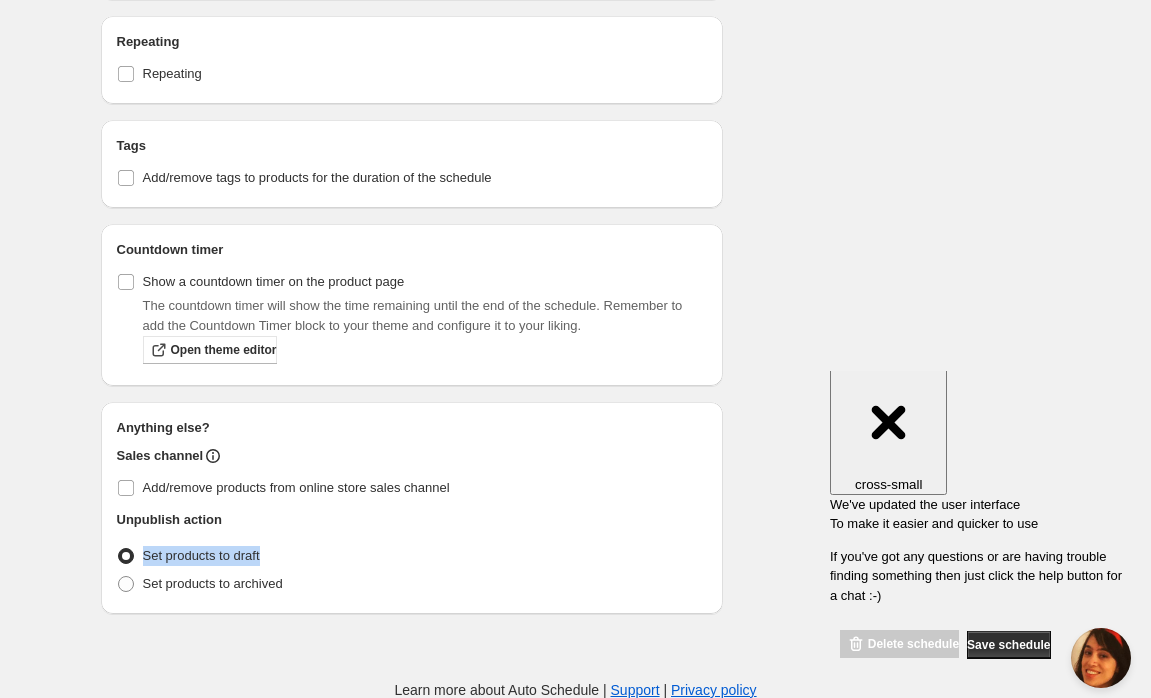 drag, startPoint x: 145, startPoint y: 554, endPoint x: 276, endPoint y: 554, distance: 131 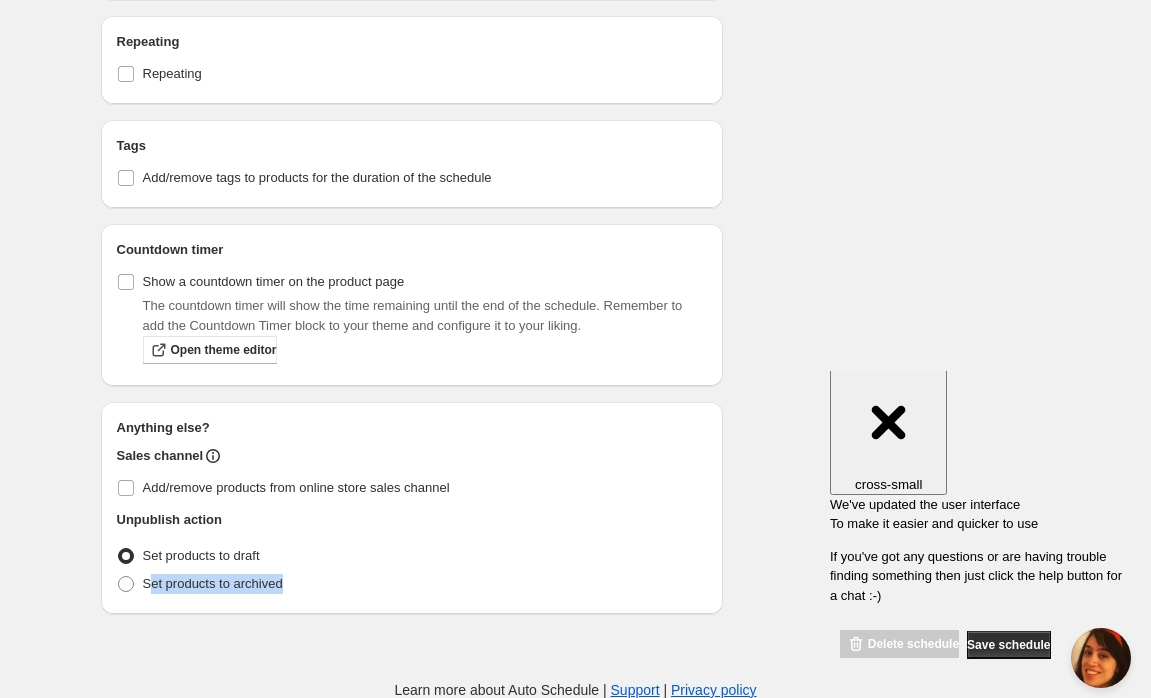 drag, startPoint x: 148, startPoint y: 583, endPoint x: 297, endPoint y: 584, distance: 149.00336 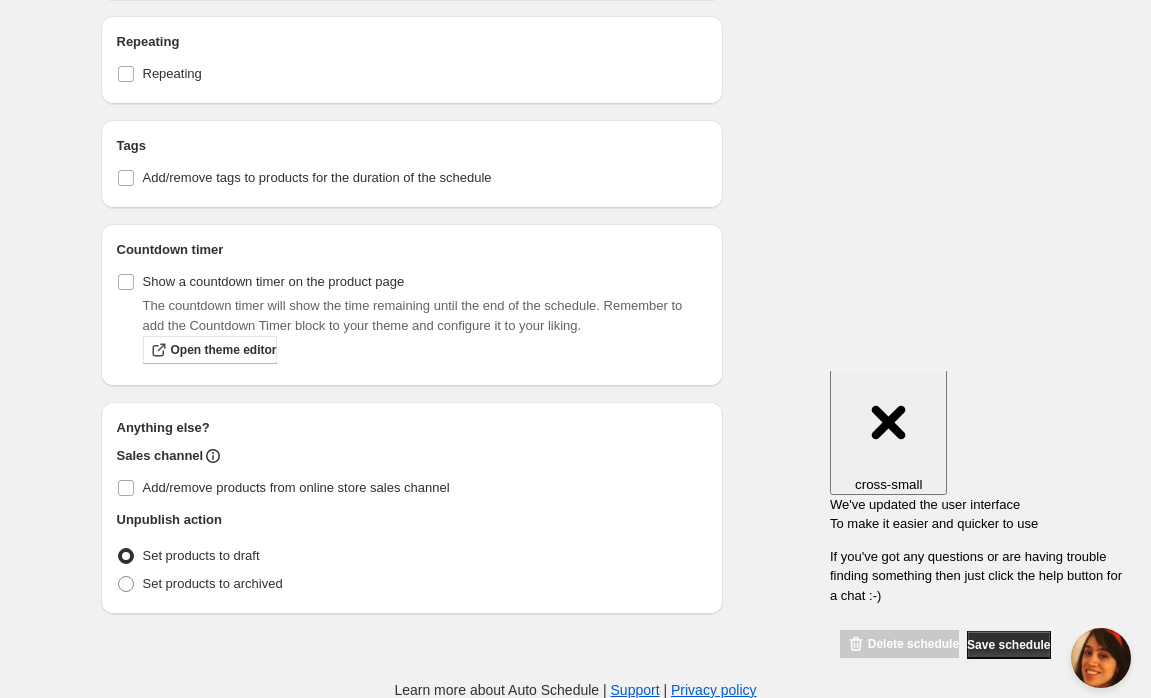 click on "Anything else? Sales channel Add/remove products from online store sales channel Unpublish action Unpublish action Set products to draft Set products to archived" at bounding box center (412, 508) 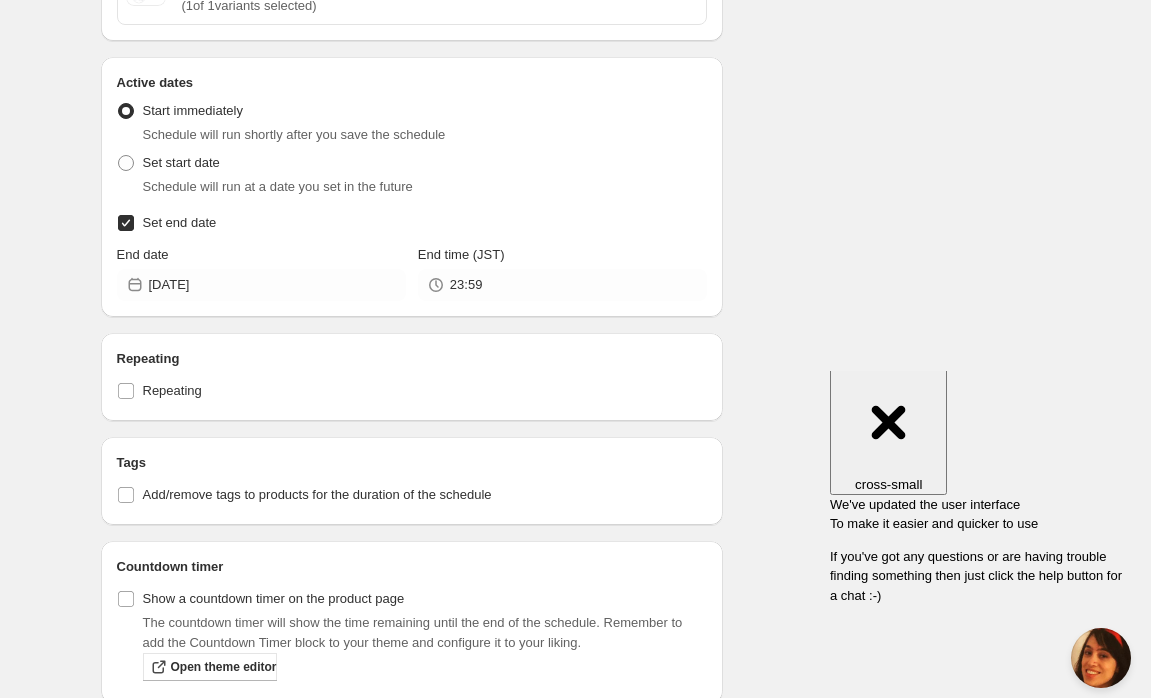 scroll, scrollTop: 628, scrollLeft: 0, axis: vertical 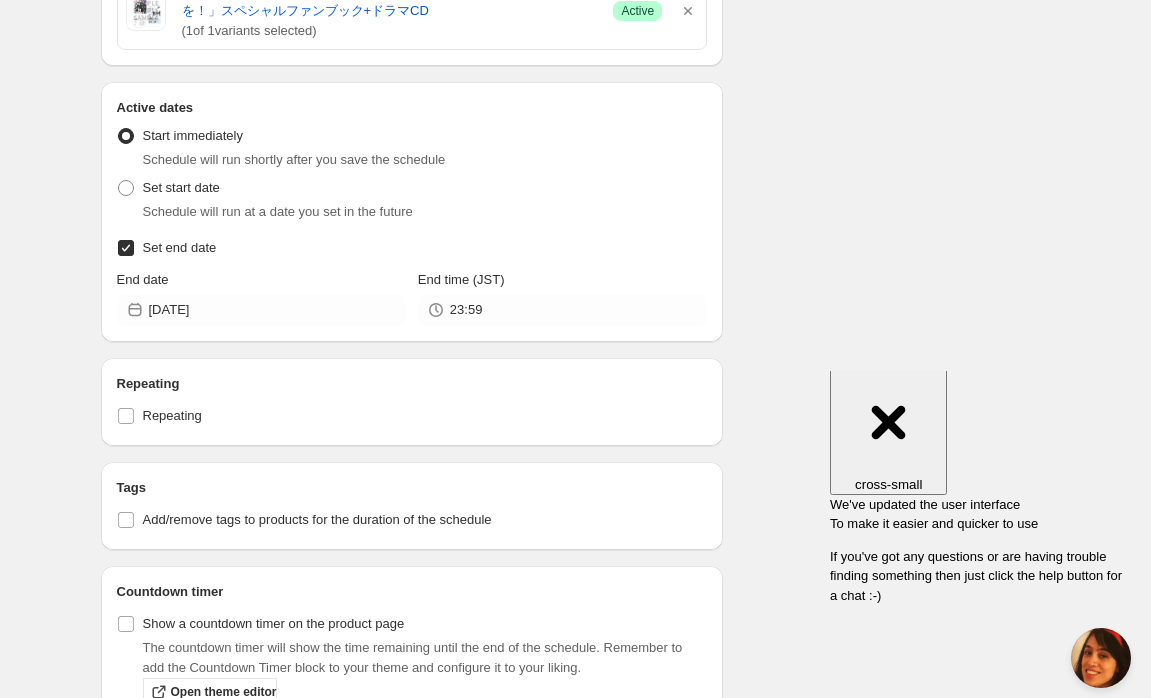 click on "DayRe:限定. This page is ready DayRe:限定 Duplicate Activate Deactivate More actions Duplicate Activate Deactivate Submit Schedule name DayRe:限定 Your customers won't see this Action Action Publish product(s) Products will be published on the start date Unpublish product(s) Products will be unpublished on the start date Product selection Entity type Specific products Specific collections Specific tags Specific vendors Browse 【DayRe: Portal Square会員先行】空想アニメ「青藍の空、君にエールを！」スペシャルファンブック+ドラマCD ( 1  of   1  variants selected) Success Active Active dates Active Date Type Start immediately Schedule will run shortly after you save the schedule Set start date Schedule will run at a date you set in the future Set end date End date [DATE] End time (JST) 23:59 Repeating Repeating Ok Cancel Every 1 Date range Days Weeks Months Years Days Ends Never On specific date After a number of occurances Tags Countdown timer Open theme editor Type" at bounding box center (576, 187) 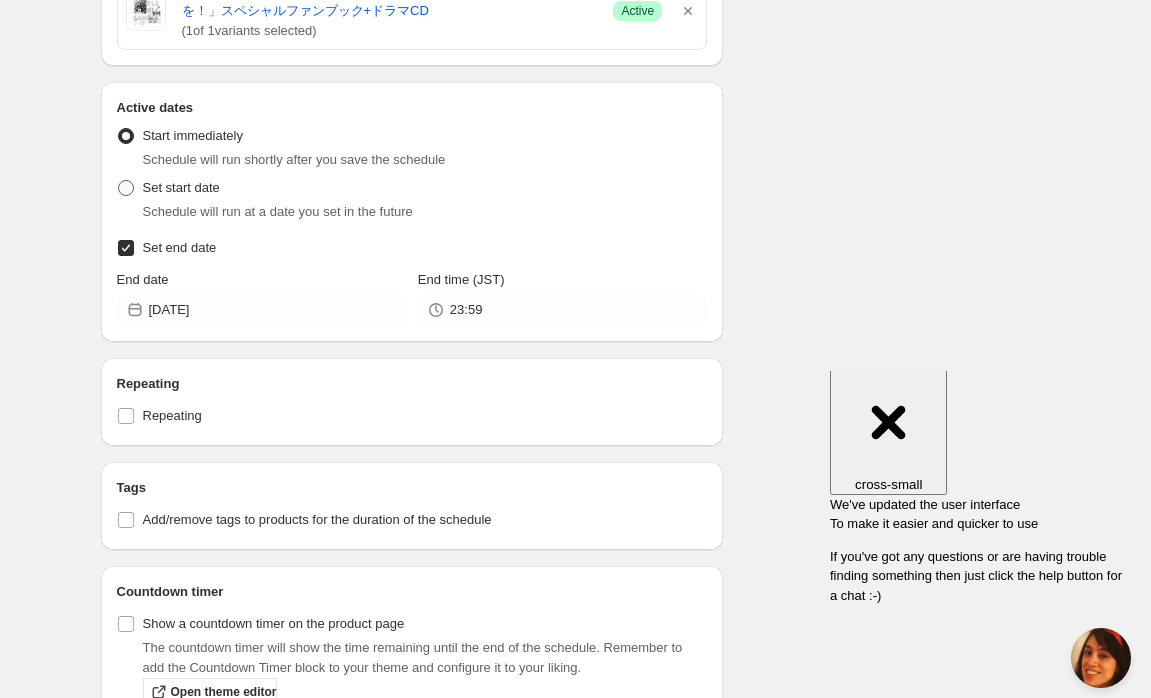 click on "Set start date" at bounding box center (181, 187) 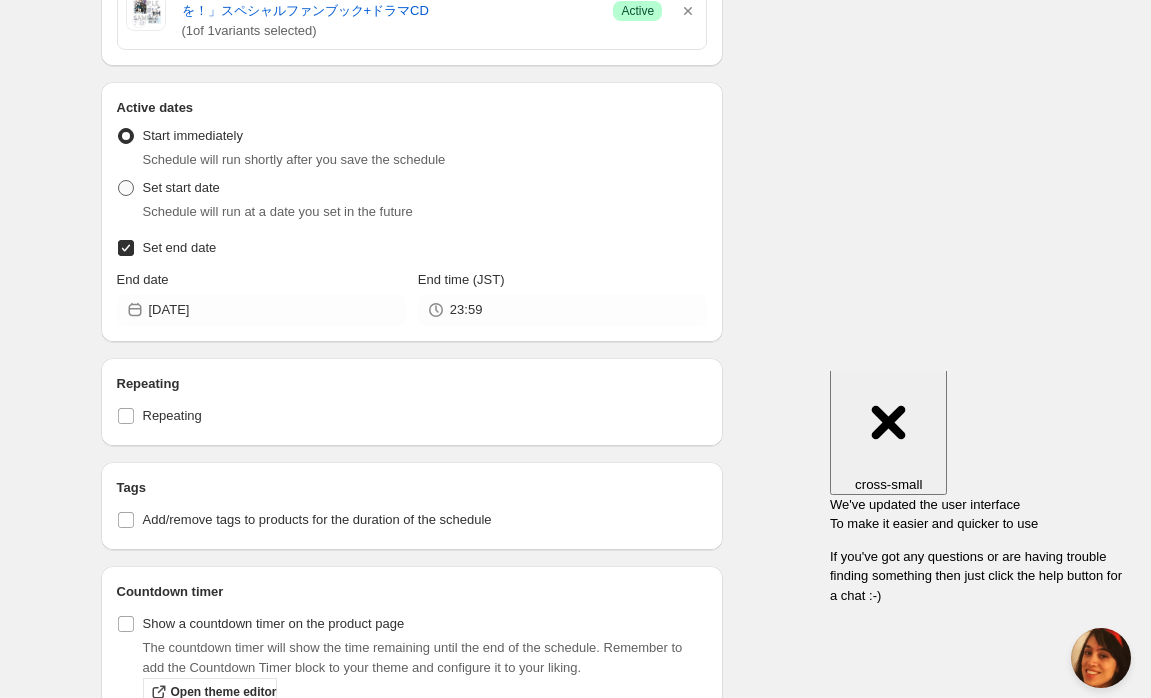radio on "true" 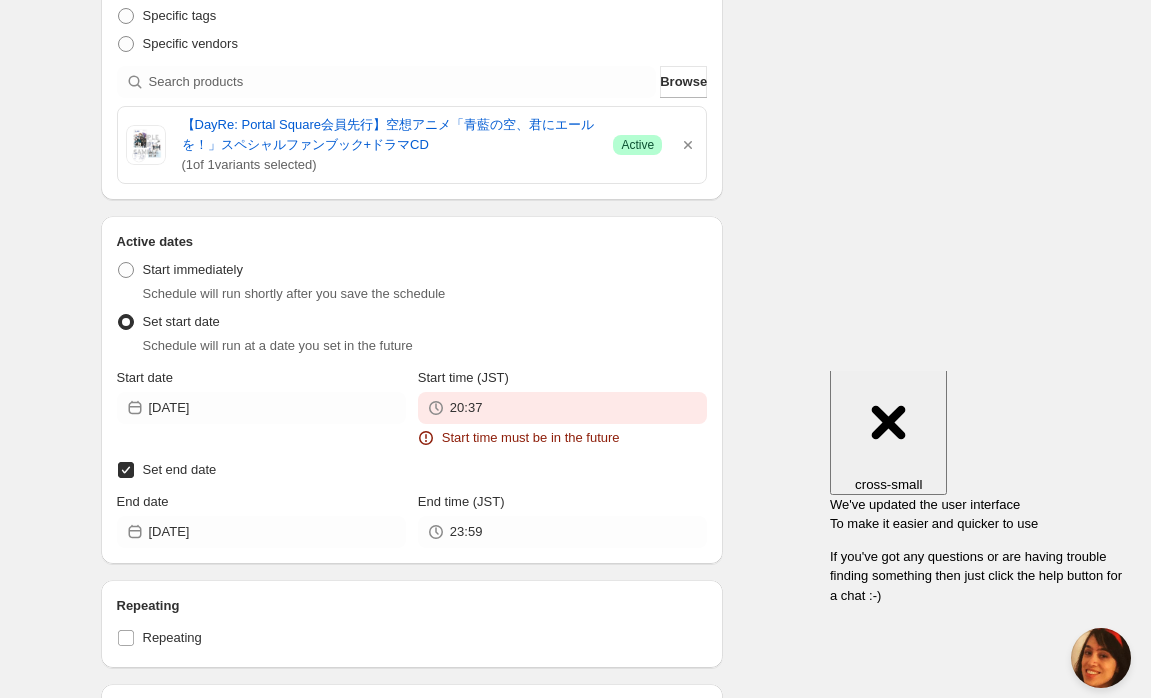 scroll, scrollTop: 762, scrollLeft: 0, axis: vertical 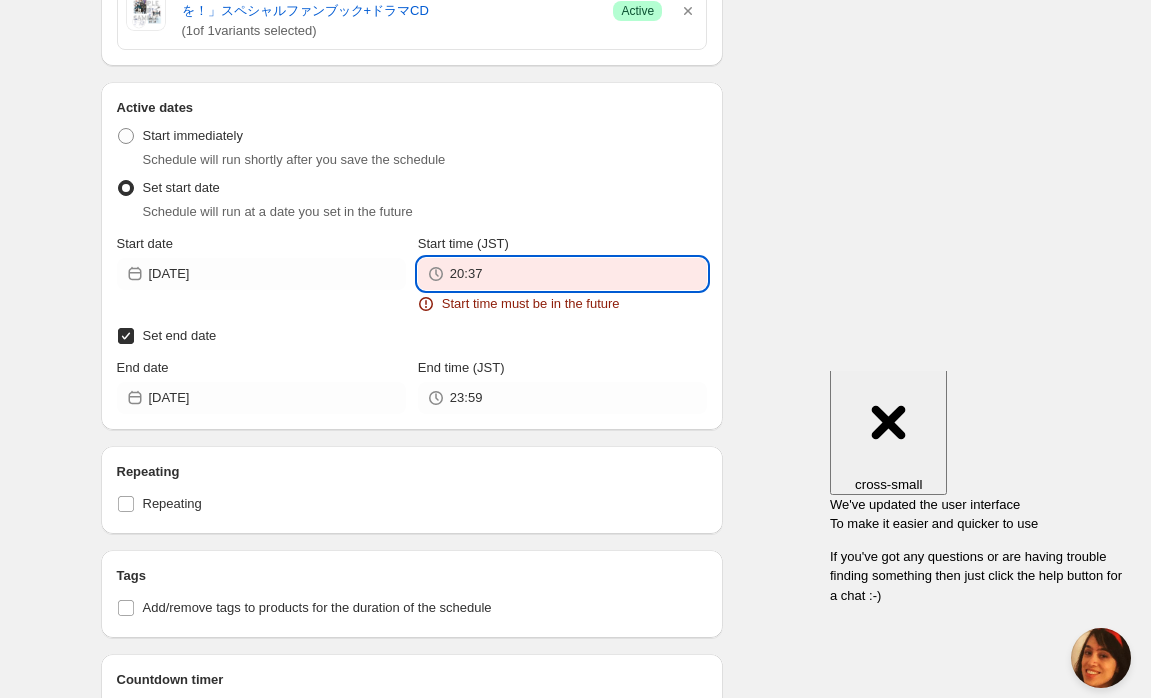 click on "20:37" at bounding box center (578, 274) 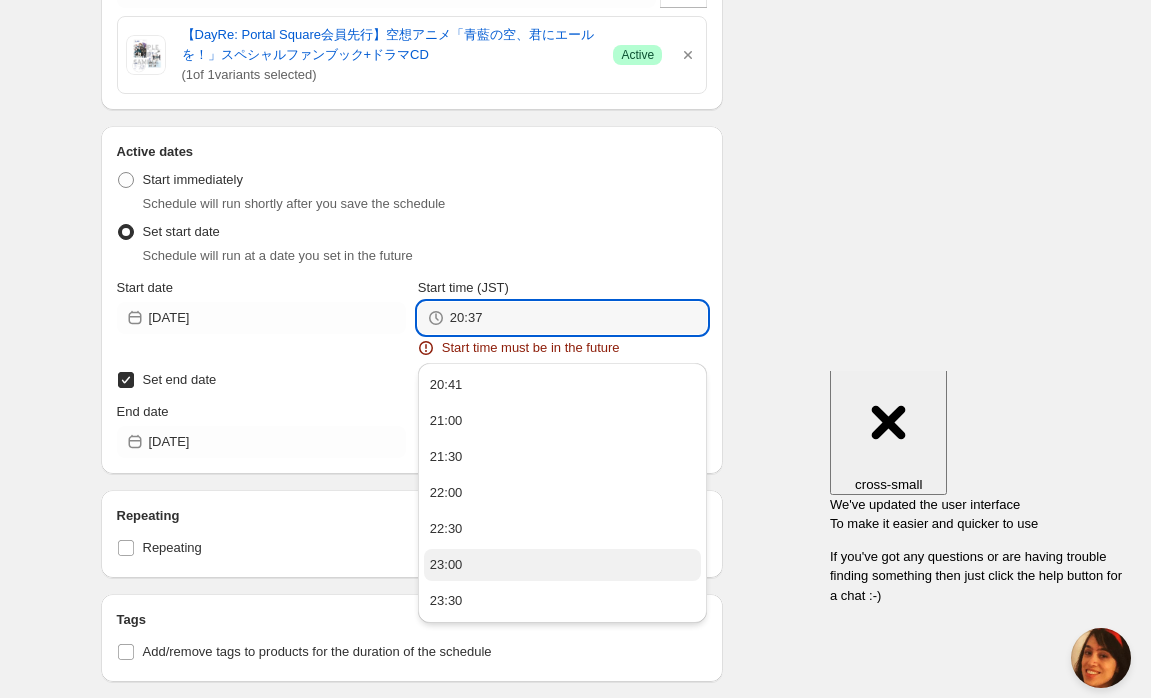 scroll, scrollTop: 631, scrollLeft: 0, axis: vertical 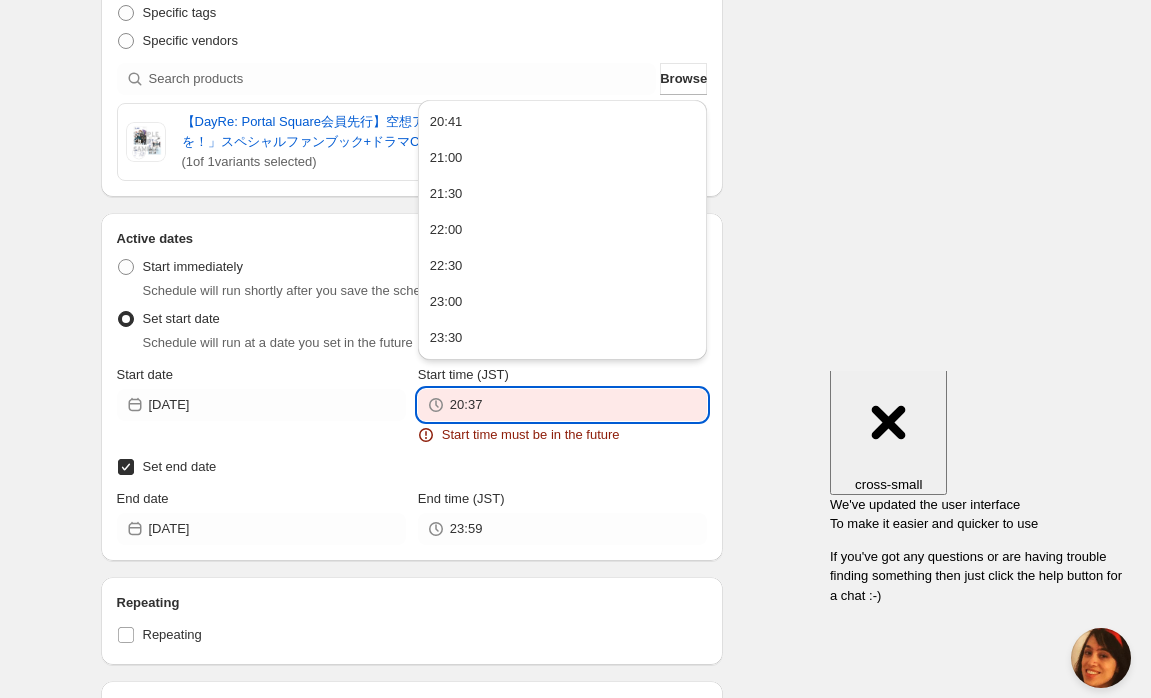 click on "20:37" at bounding box center (578, 405) 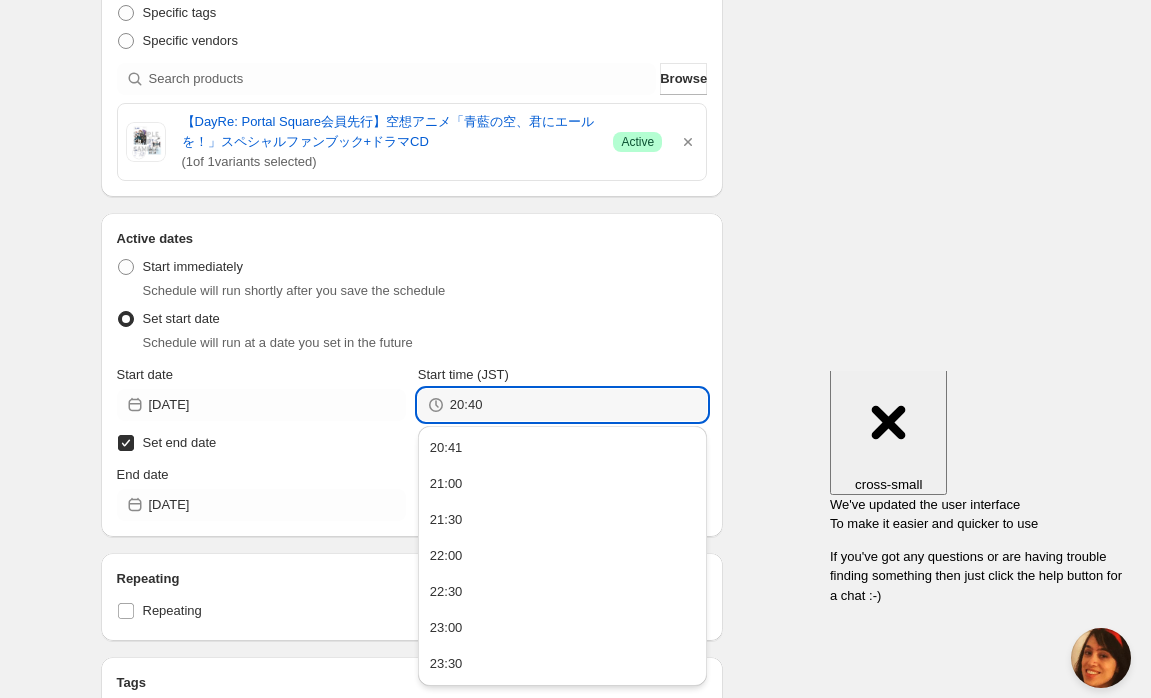 click on "There were some issues with your form submission Start time must be in the future Schedule name DayRe:限定 Your customers won't see this Action Action Publish product(s) Products will be published on the start date Unpublish product(s) Products will be unpublished on the start date Product selection Entity type Specific products Specific collections Specific tags Specific vendors Browse 【DayRe: Portal Square会員先行】空想アニメ「青藍の空、君にエールを！」スペシャルファンブック+ドラマCD ( 1  of   1  variants selected) Success Active Active dates Active Date Type Start immediately Schedule will run shortly after you save the schedule Set start date Schedule will run at a date you set in the future Start date [DATE] Start time (JST) 20:40 Set end date End date [DATE] End time (JST) 23:59 Repeating Repeating Ok Cancel Every 1 Date range Days Weeks Months Years Days Ends Never On specific date After a number of occurances Tags Countdown timer Open theme editor Type" at bounding box center (568, 313) 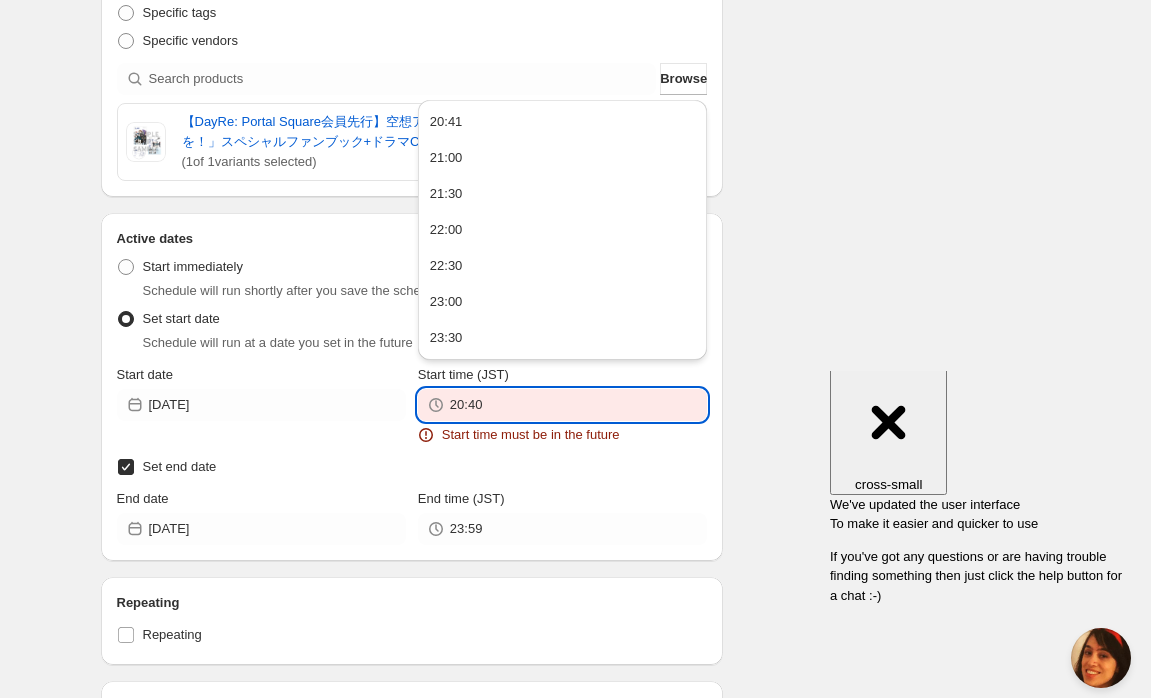 click on "20:40" at bounding box center (578, 405) 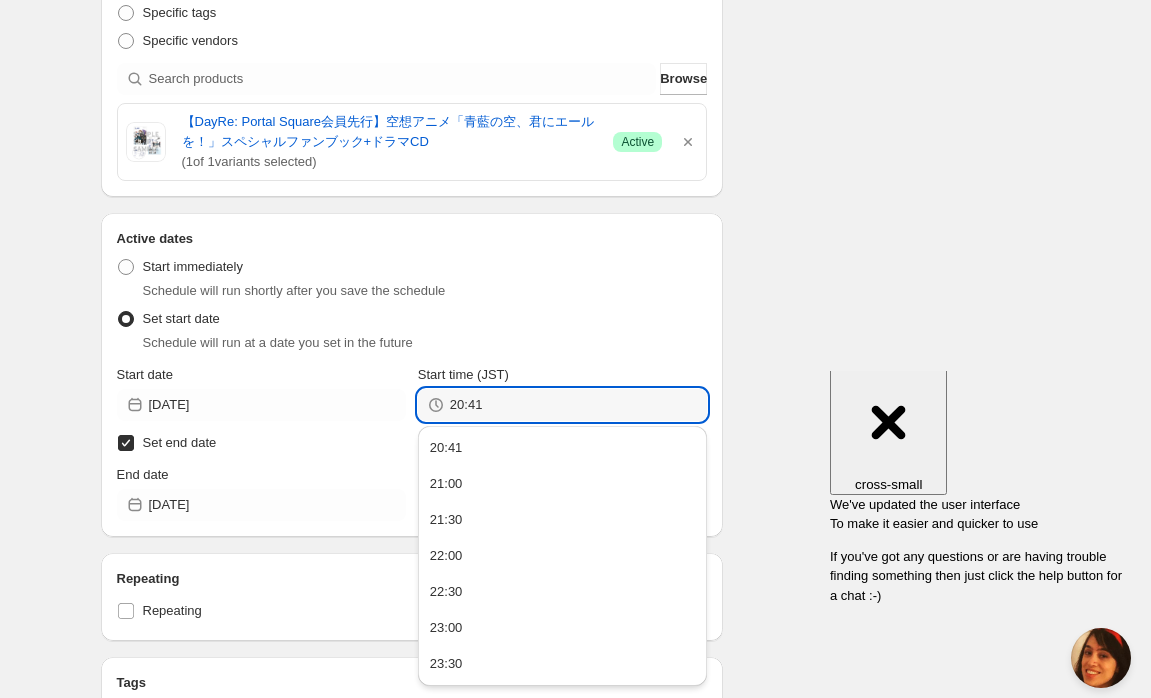 type on "20:41" 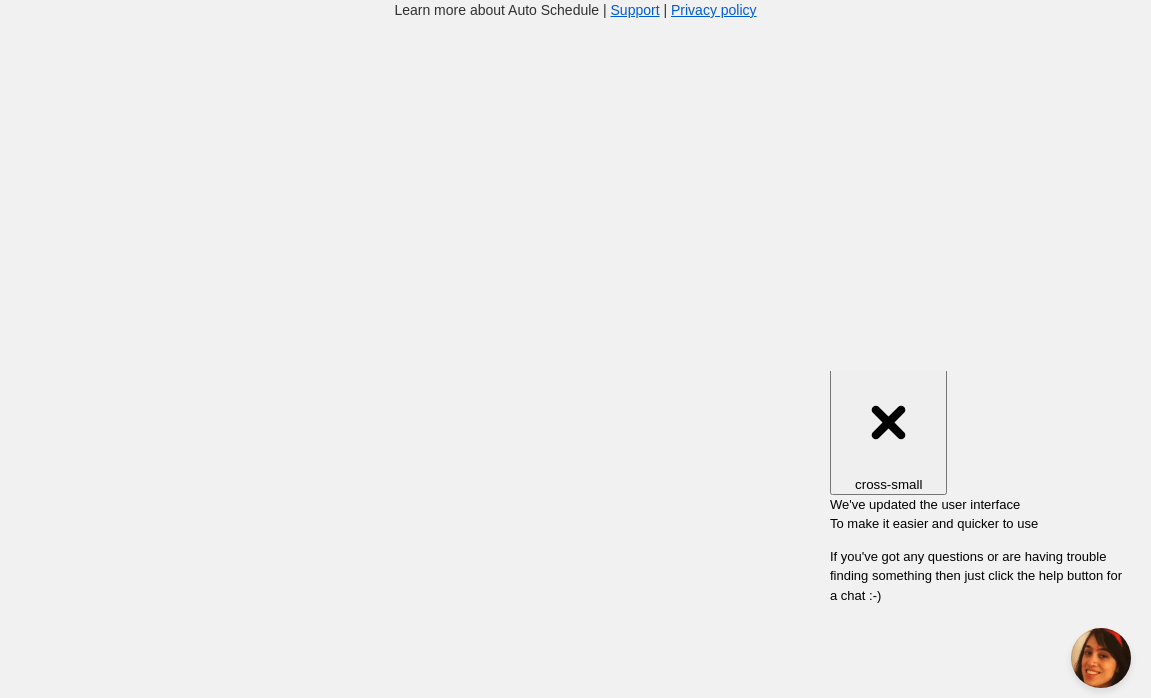 scroll, scrollTop: 497, scrollLeft: 0, axis: vertical 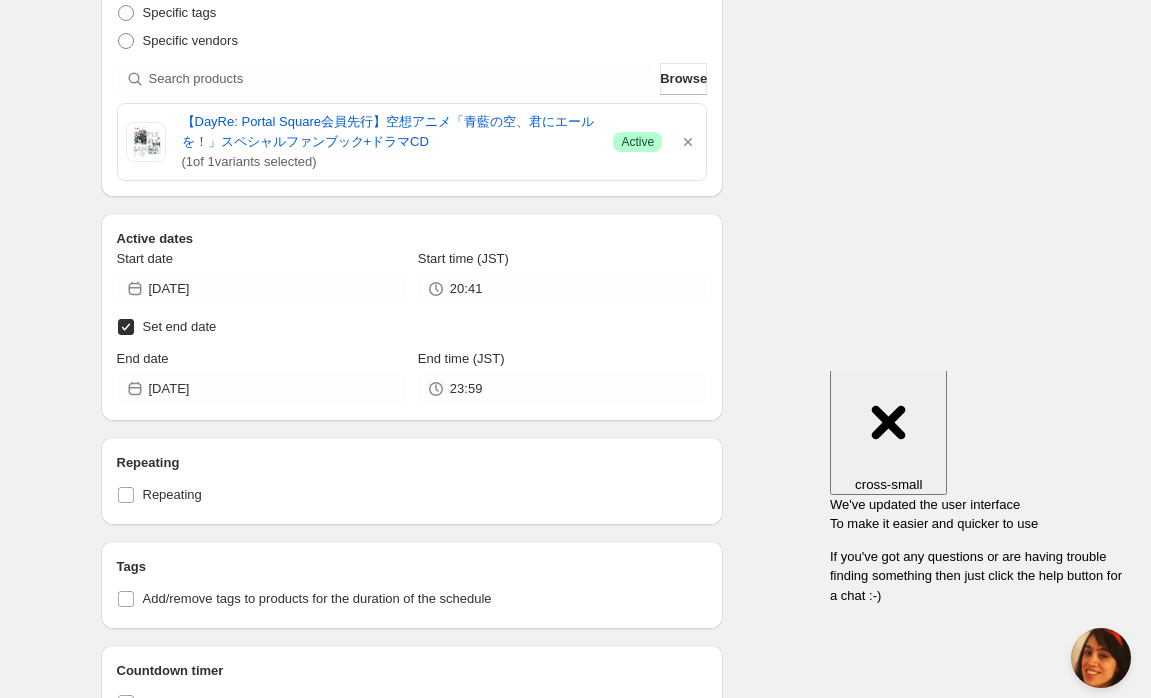 click on "Schedule name DayRe:限定 Your customers won't see this Action Action Publish product(s) Products will be published on the start date Unpublish product(s) Products will be unpublished on the start date Product selection Entity type Specific products Specific collections Specific tags Specific vendors Browse 【DayRe: Portal Square会員先行】空想アニメ「青藍の空、君にエールを！」スペシャルファンブック+ドラマCD ( 1  of   1  variants selected) Success Active Active dates Start date [DATE] Start time (JST) 20:41 Set end date End date [DATE] End time (JST) 23:59 Repeating Repeating Ok Cancel Every 1 Date range Days Weeks Months Years Days Ends Never On specific date After a number of occurances Tags Add/remove tags to products for the duration of the schedule Countdown timer Show a countdown timer on the product page Open theme editor Anything else? Sales channel Add/remove products from online store sales channel Unpublish action Unpublish action Set products to draft" at bounding box center [568, 322] 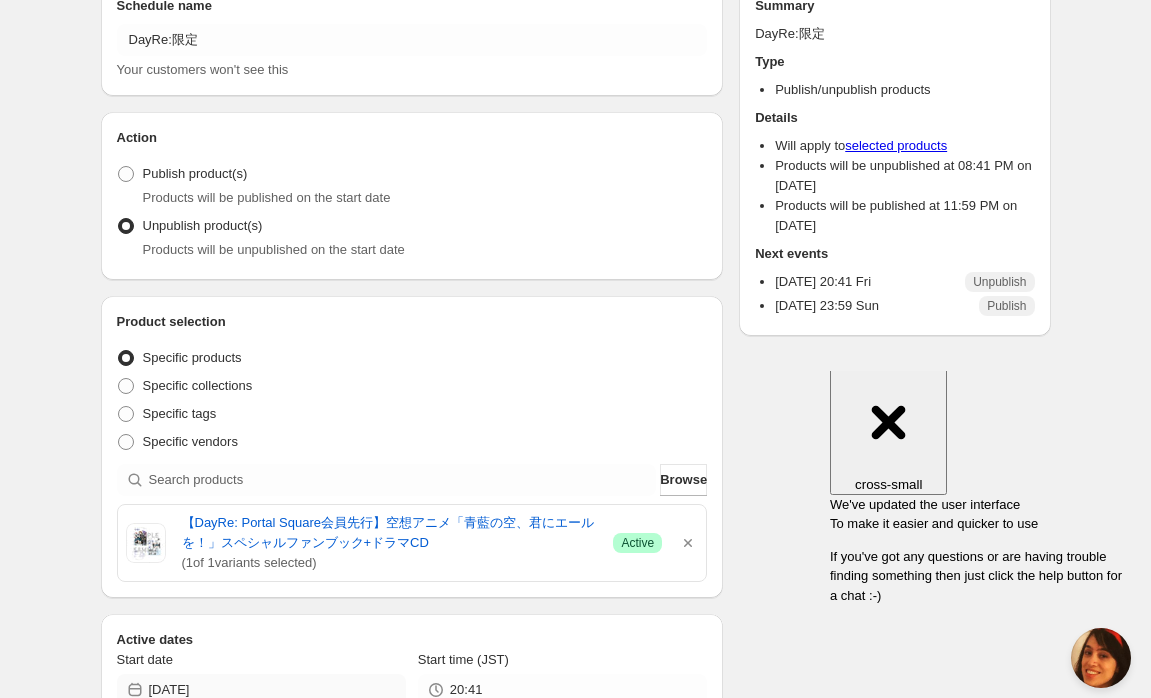 scroll, scrollTop: 0, scrollLeft: 0, axis: both 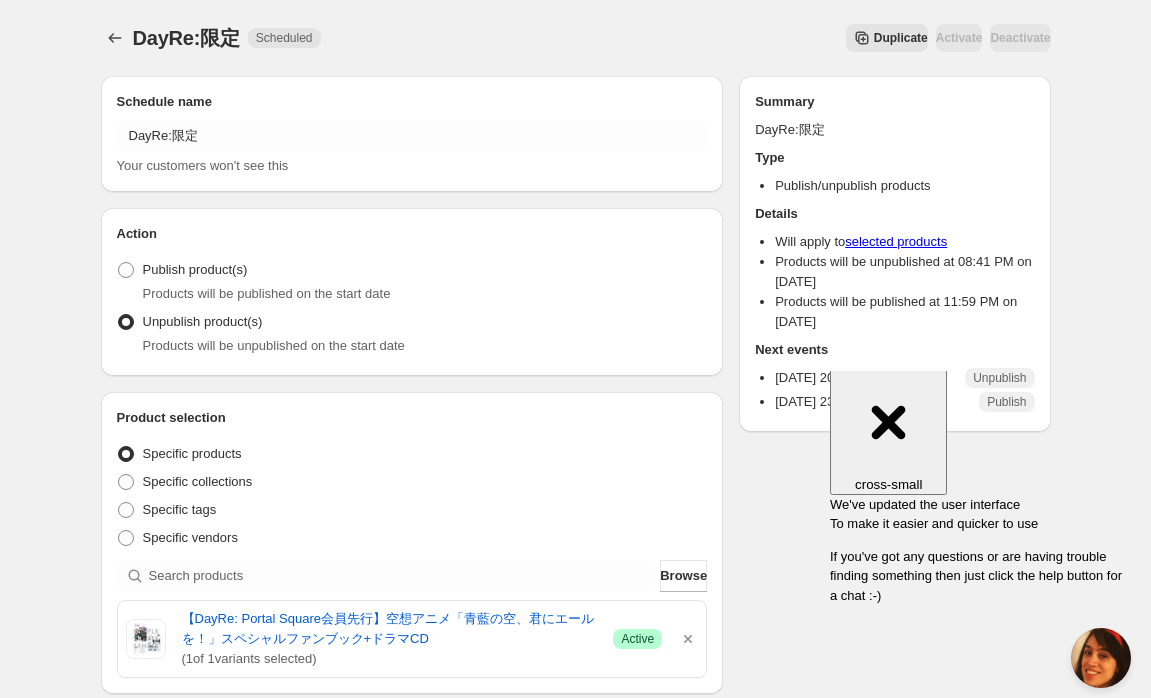 click on "DayRe:限定. This page is ready DayRe:限定 Scheduled Duplicate Activate Deactivate More actions Duplicate Activate Deactivate" at bounding box center (576, 38) 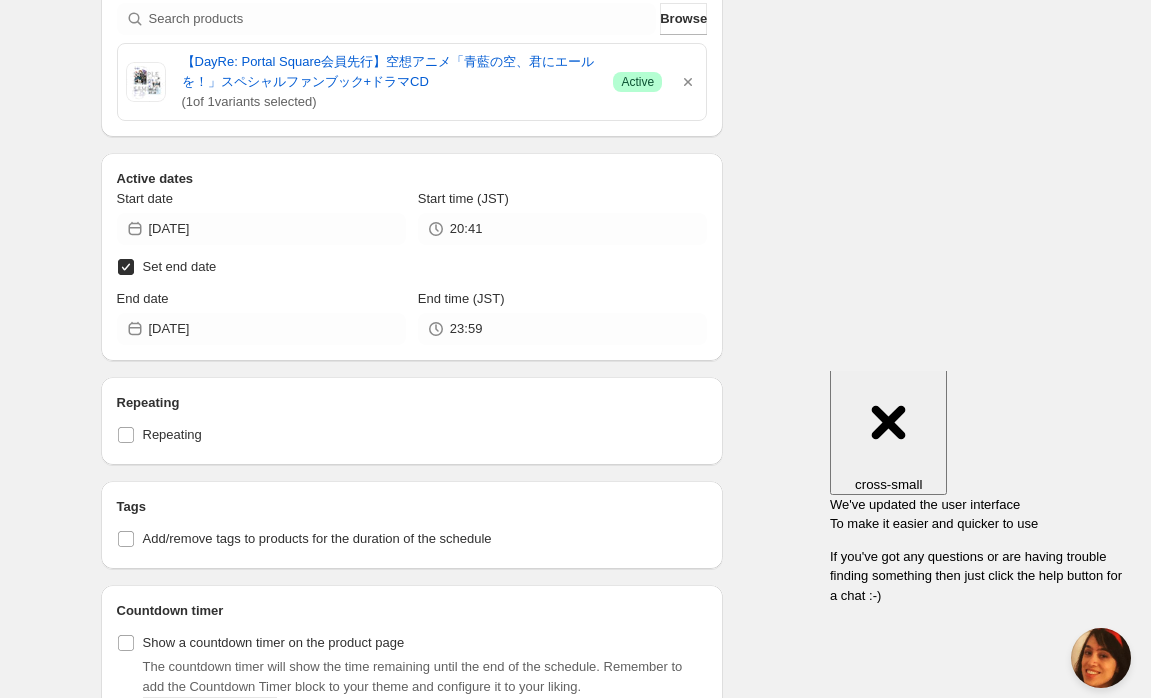 scroll, scrollTop: 0, scrollLeft: 0, axis: both 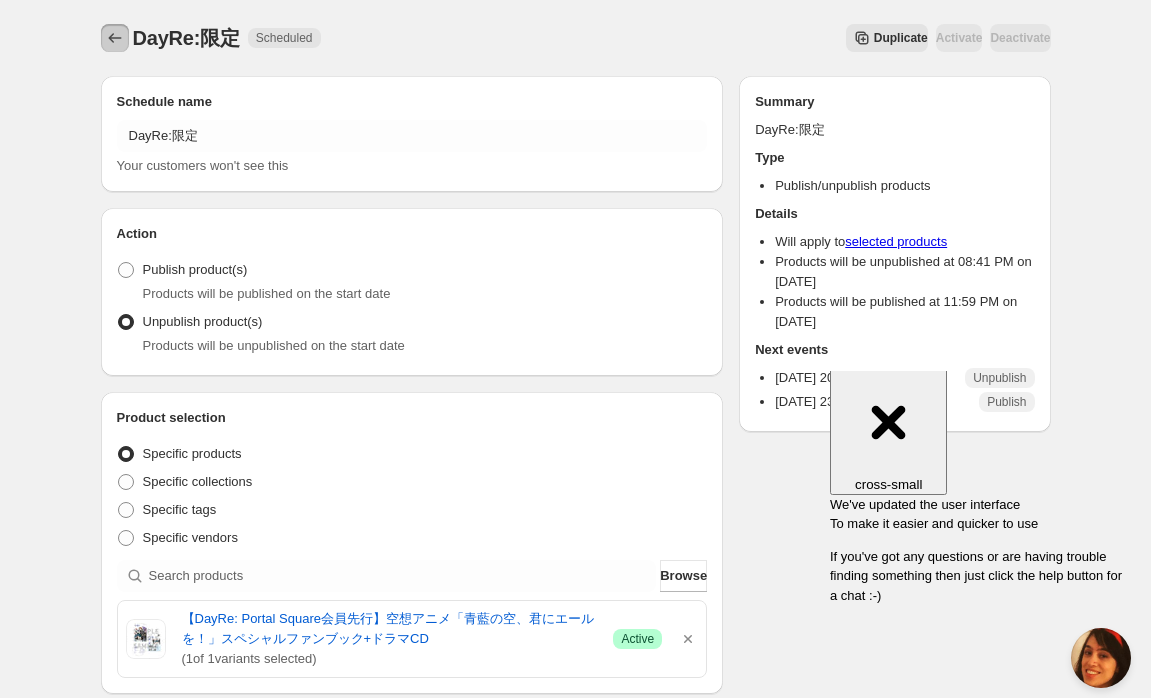 click 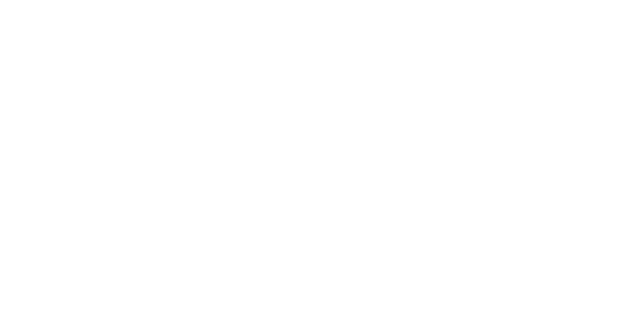 scroll, scrollTop: 0, scrollLeft: 0, axis: both 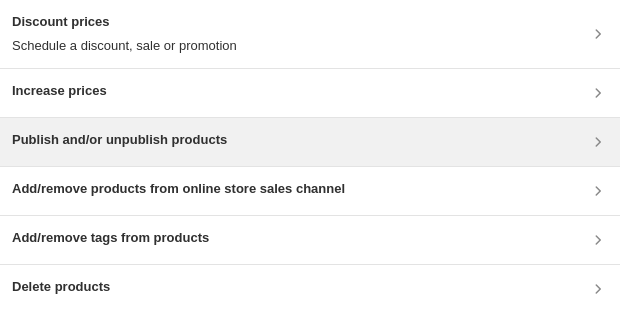 click on "Publish and/or unpublish products" at bounding box center (310, 142) 